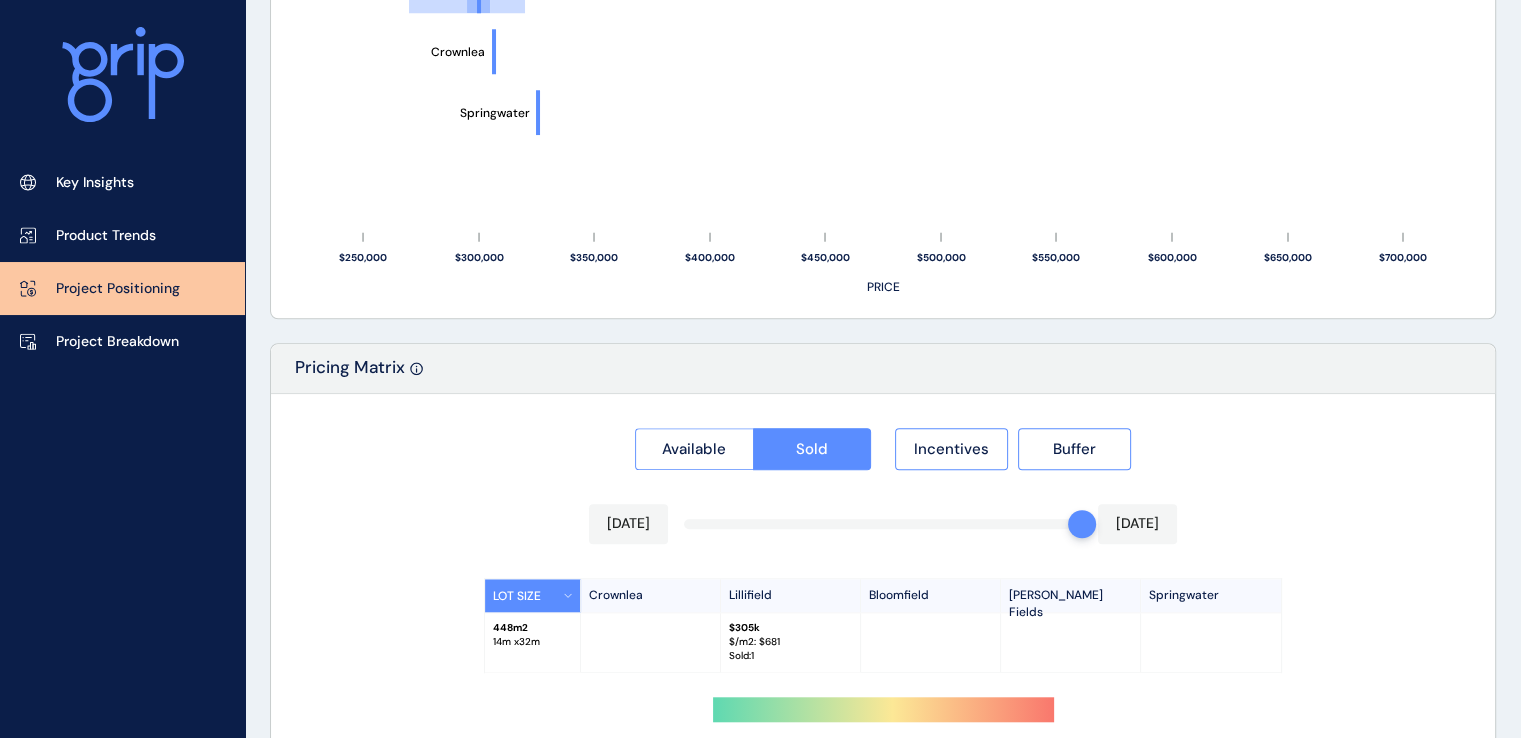 scroll, scrollTop: 1624, scrollLeft: 0, axis: vertical 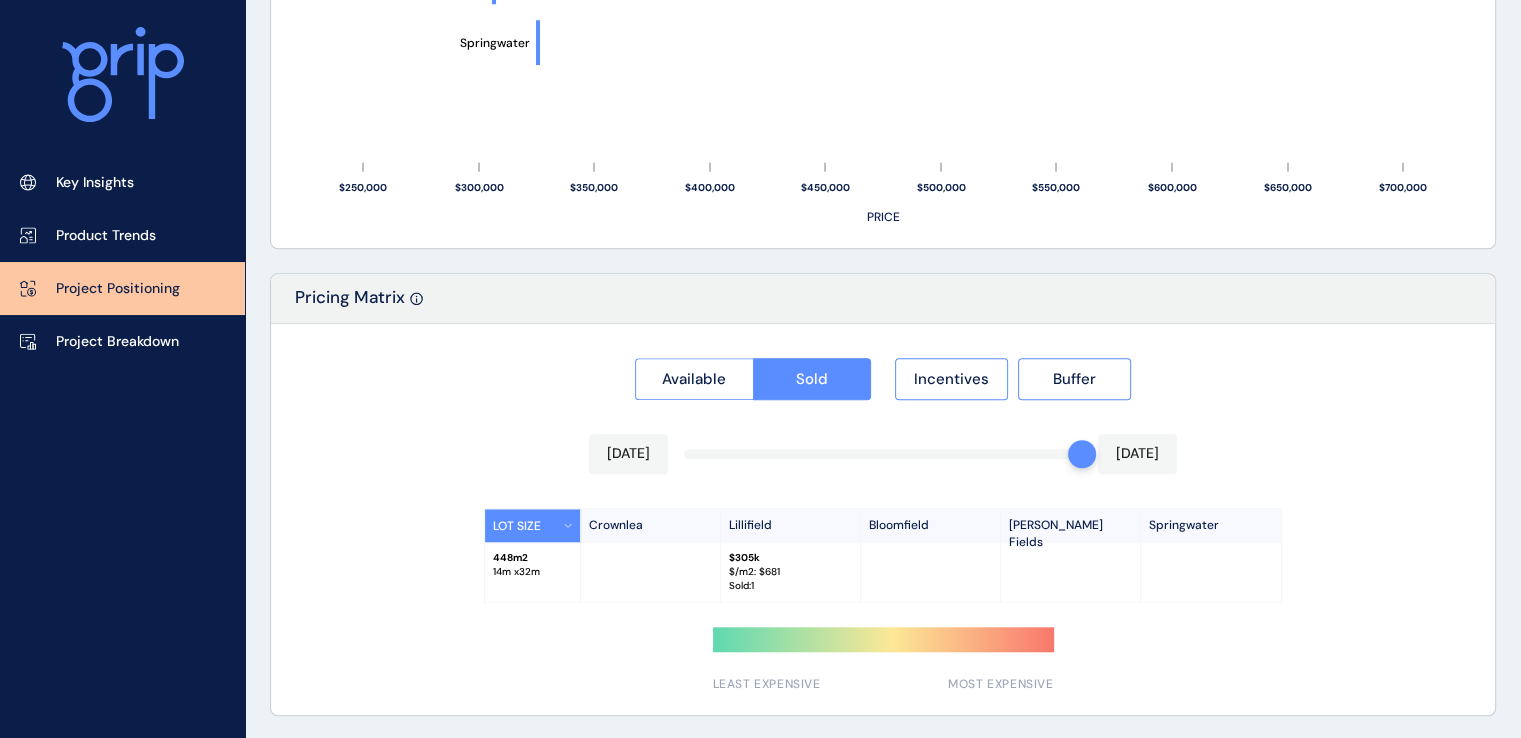 click on "[DATE] [DATE]" at bounding box center [883, 454] 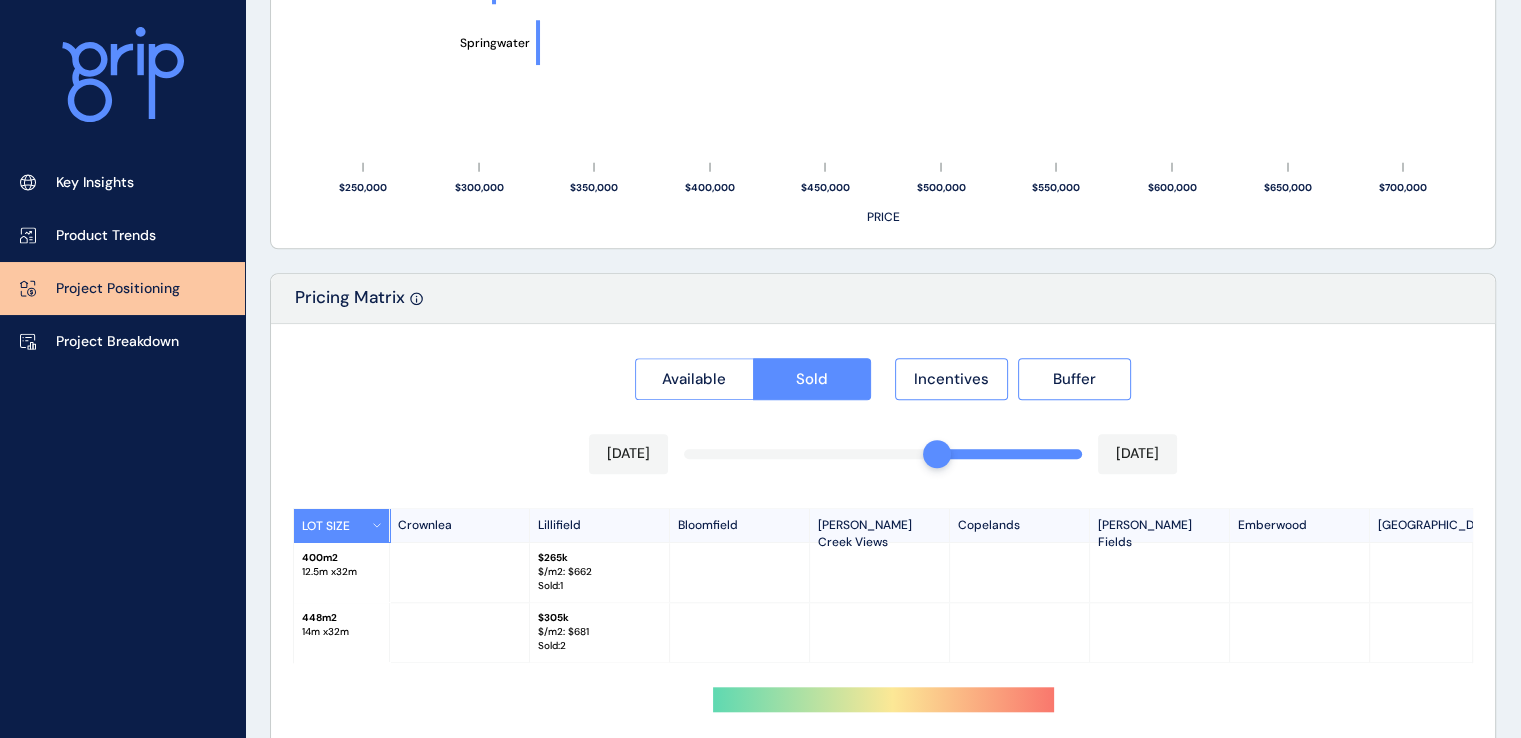 drag, startPoint x: 1083, startPoint y: 455, endPoint x: 932, endPoint y: 457, distance: 151.01324 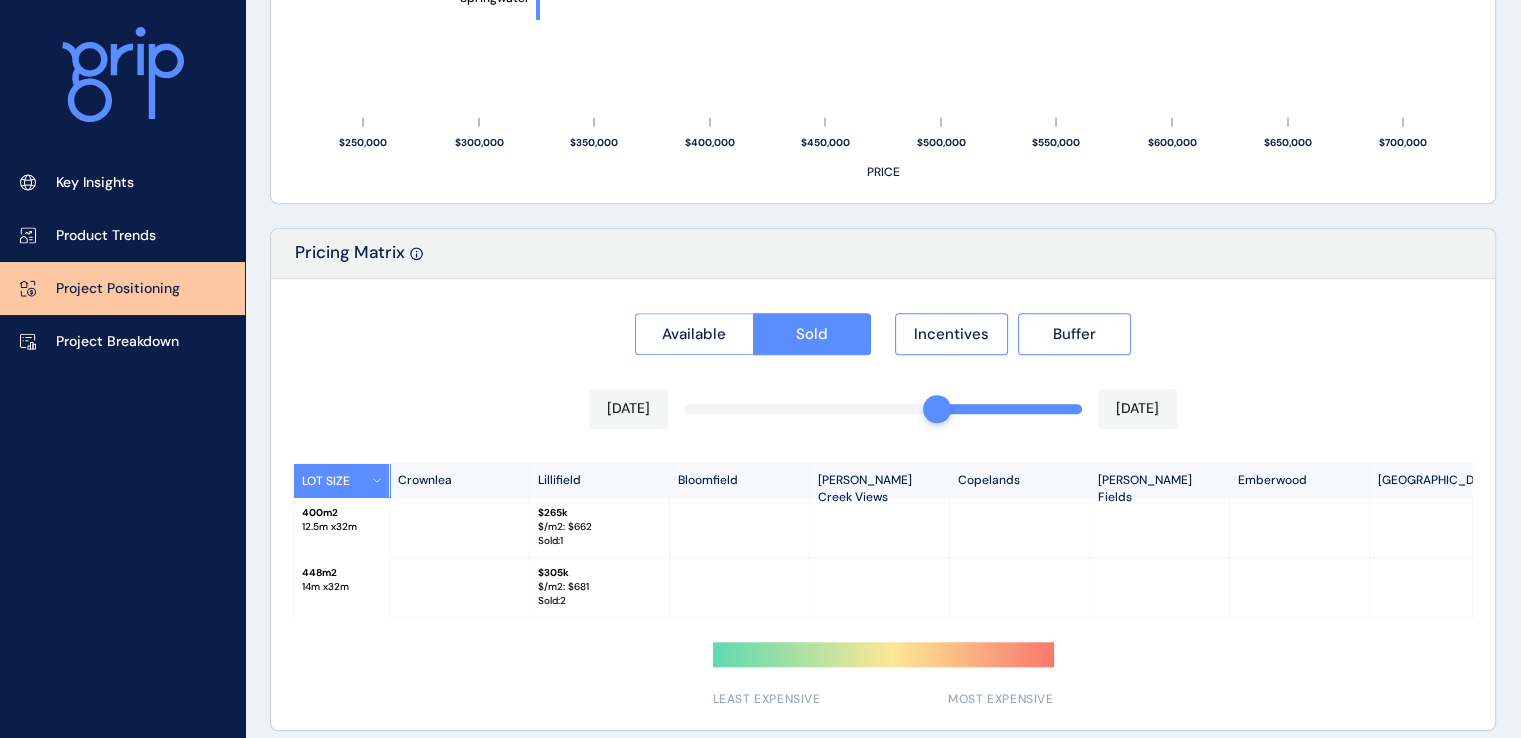 scroll, scrollTop: 1690, scrollLeft: 0, axis: vertical 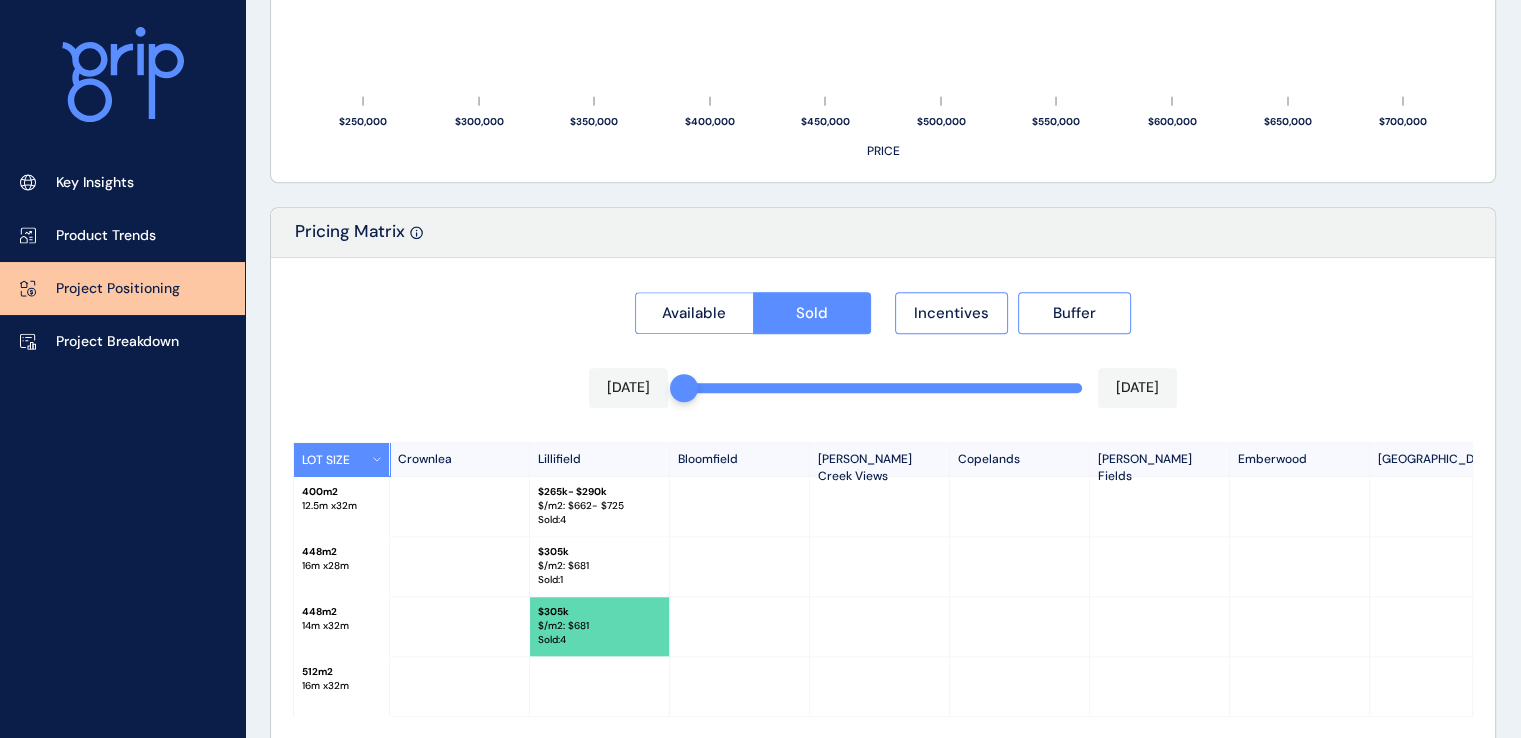 drag, startPoint x: 934, startPoint y: 397, endPoint x: 652, endPoint y: 397, distance: 282 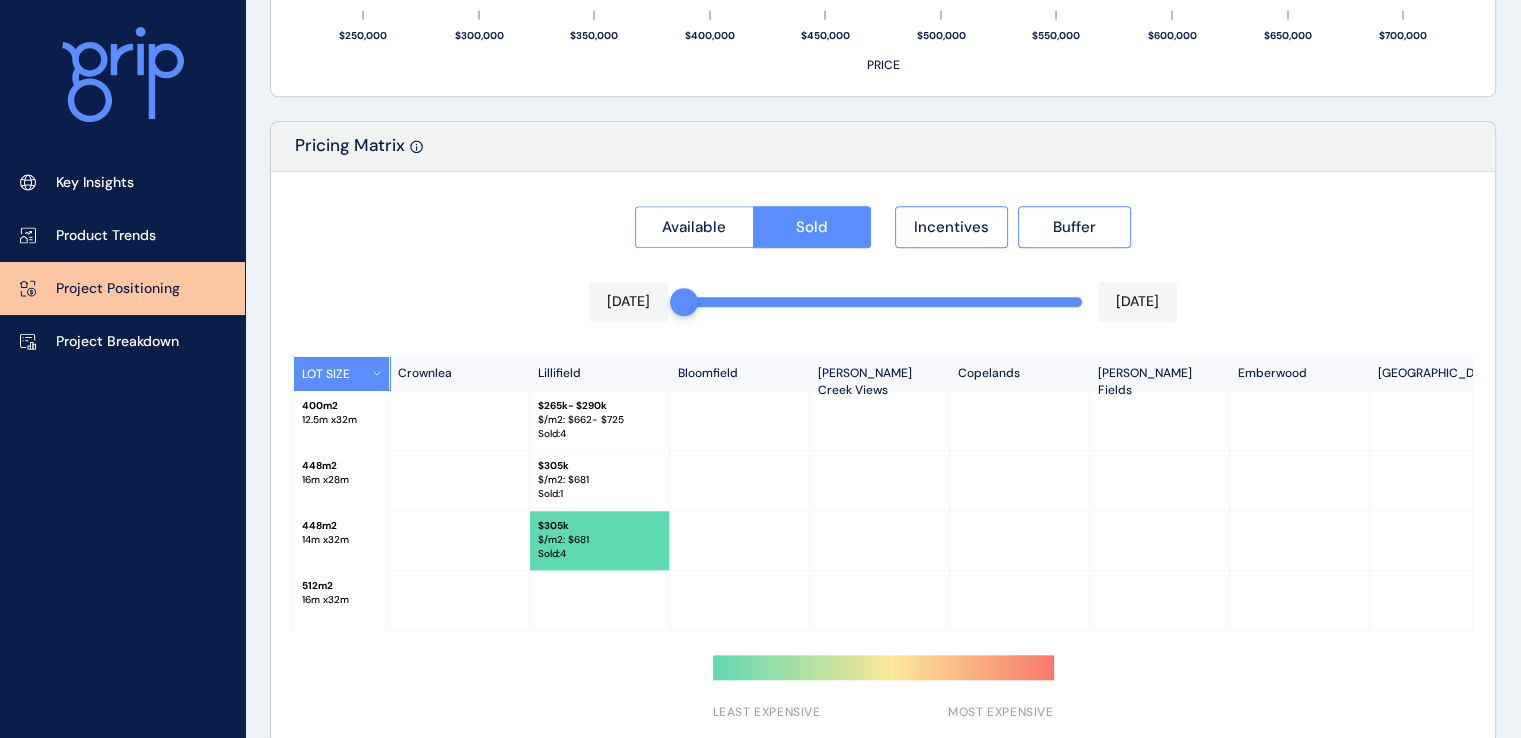 scroll, scrollTop: 1809, scrollLeft: 0, axis: vertical 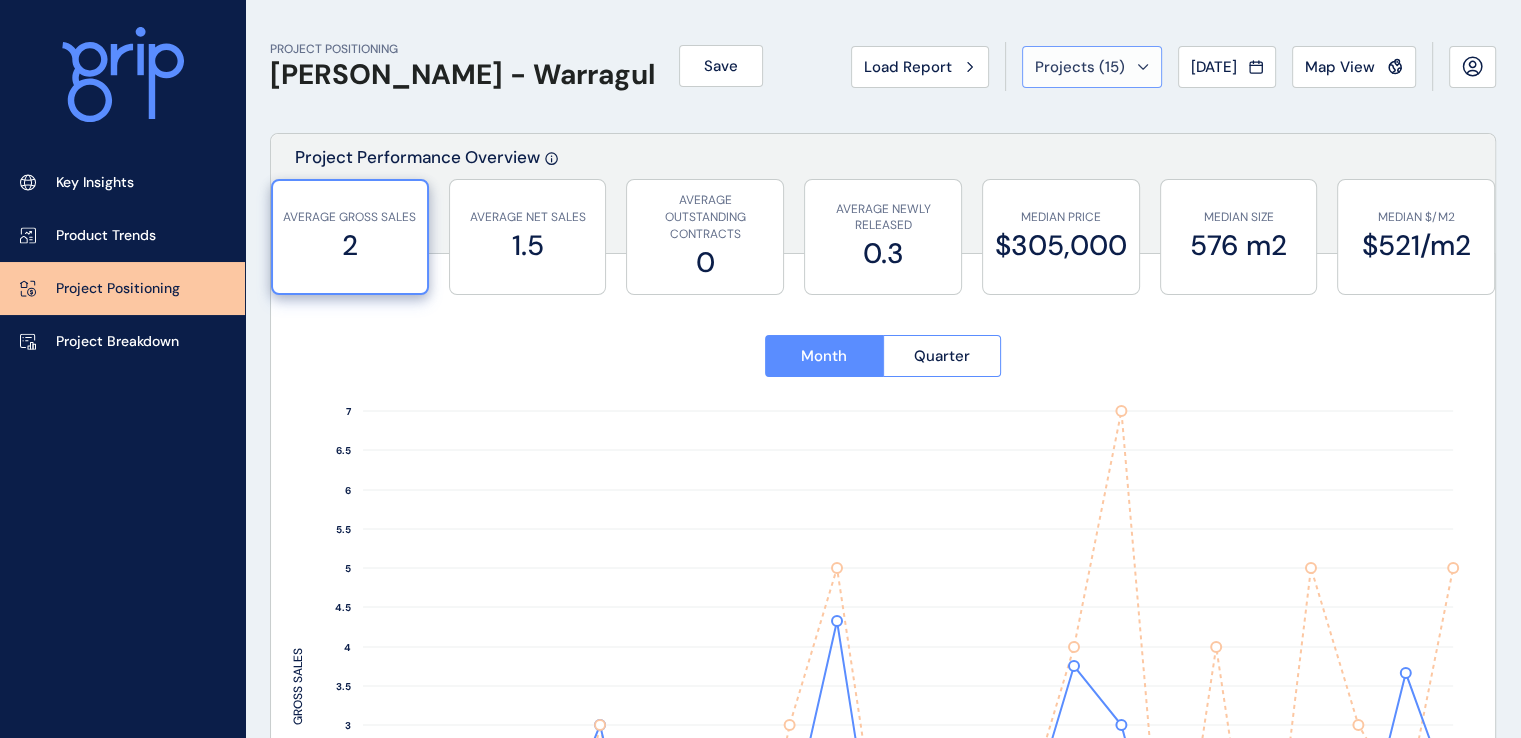 click on "Projects ( 15 )" at bounding box center (1092, 67) 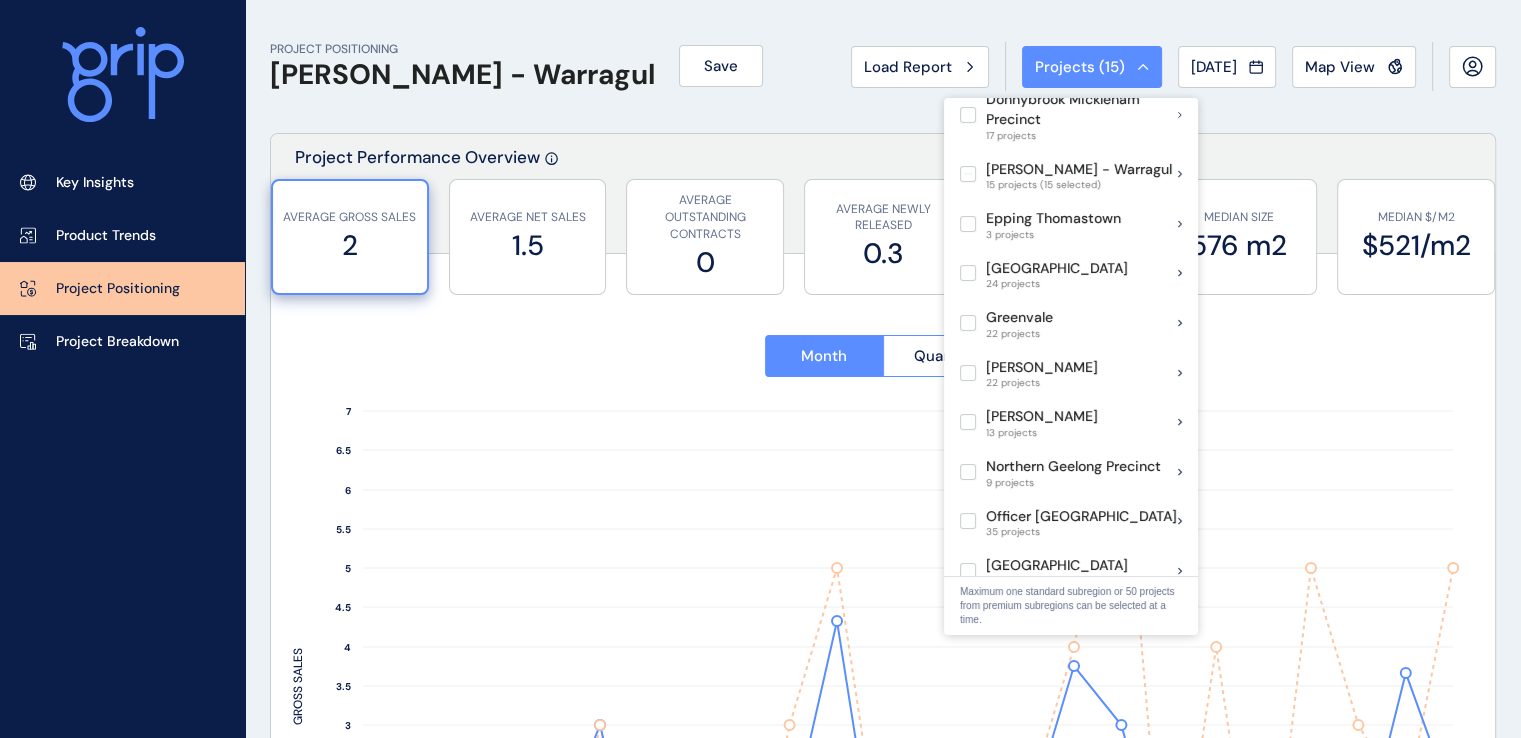 scroll, scrollTop: 676, scrollLeft: 0, axis: vertical 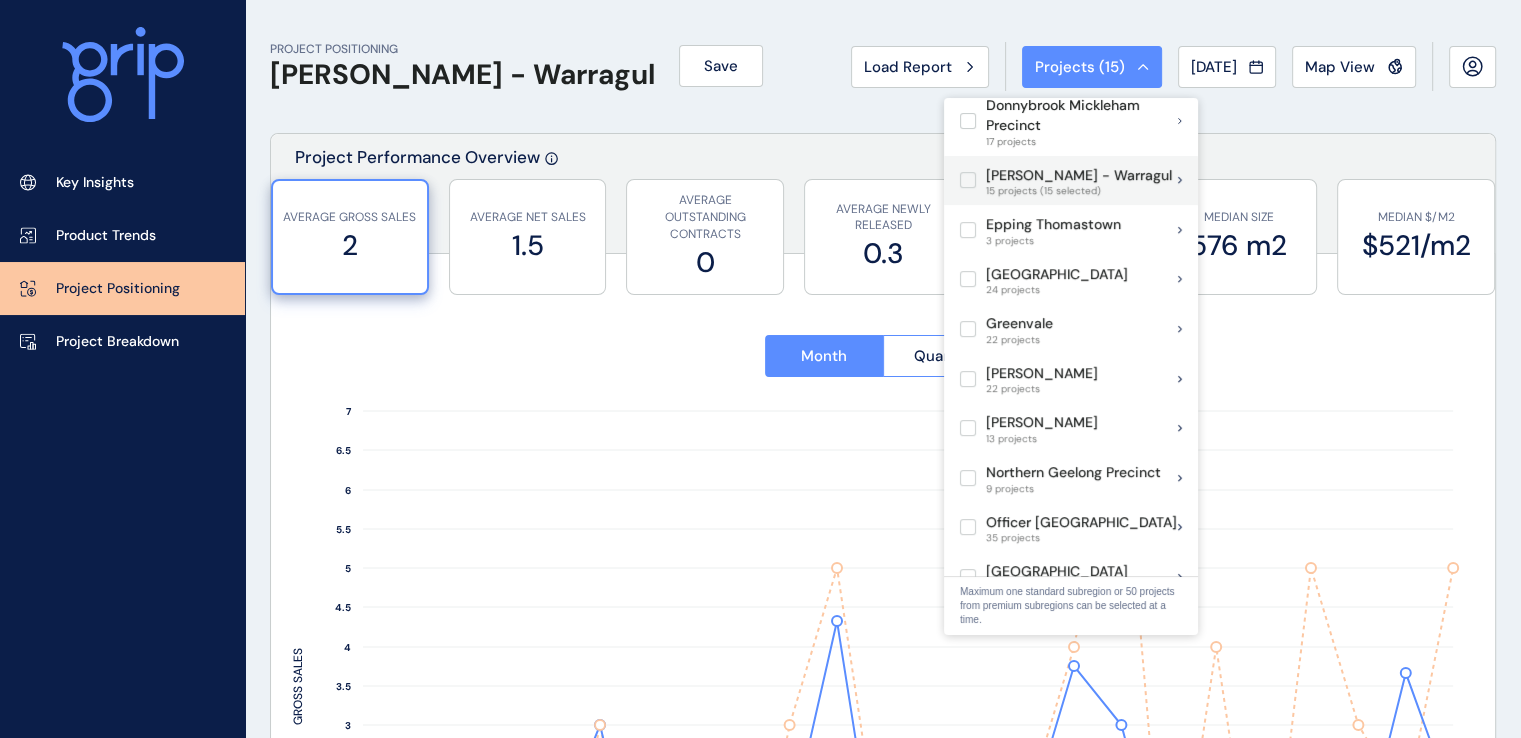click on "[PERSON_NAME] - Warragul 15 projects (15 selected)" at bounding box center (1071, 181) 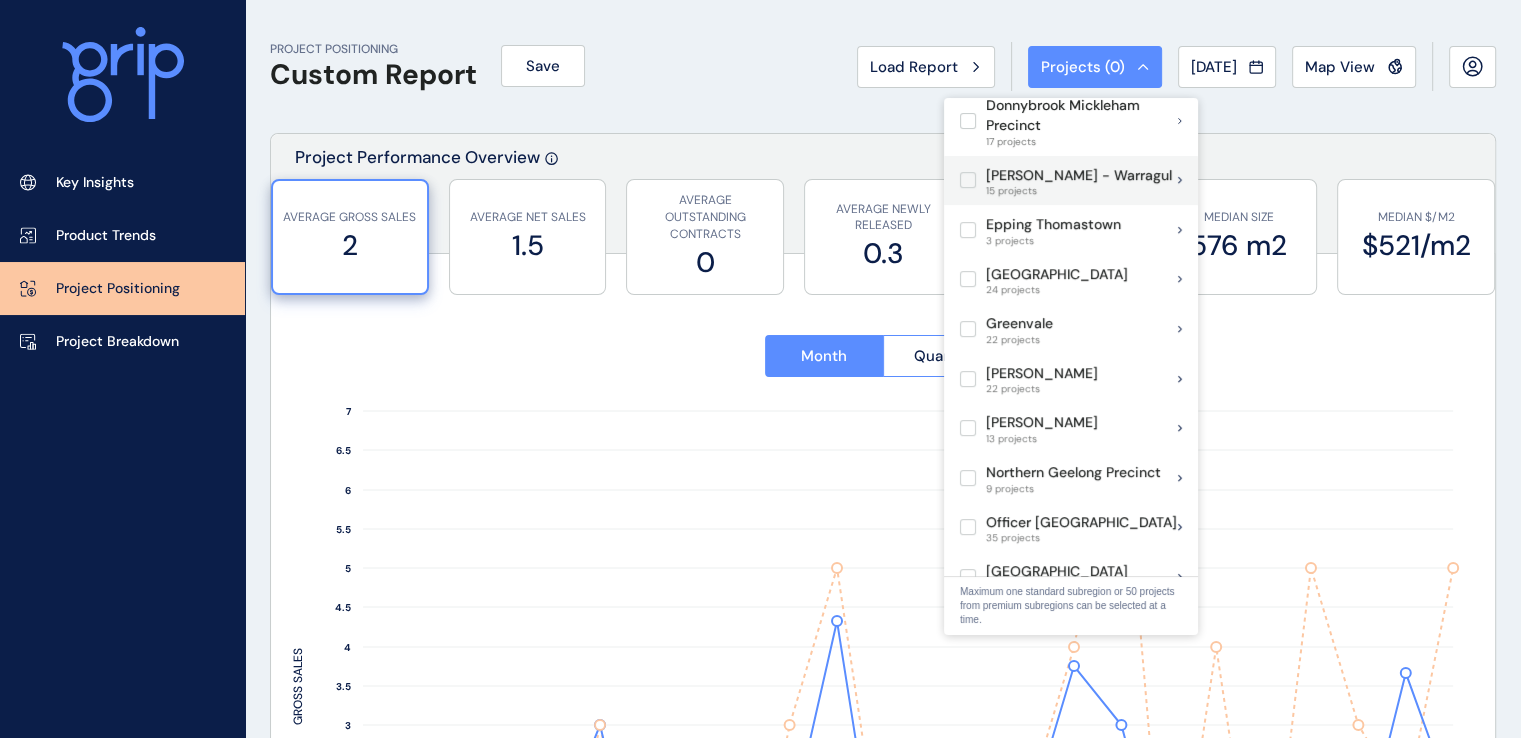 click on "[PERSON_NAME] - Warragul 15 projects" at bounding box center [1071, 181] 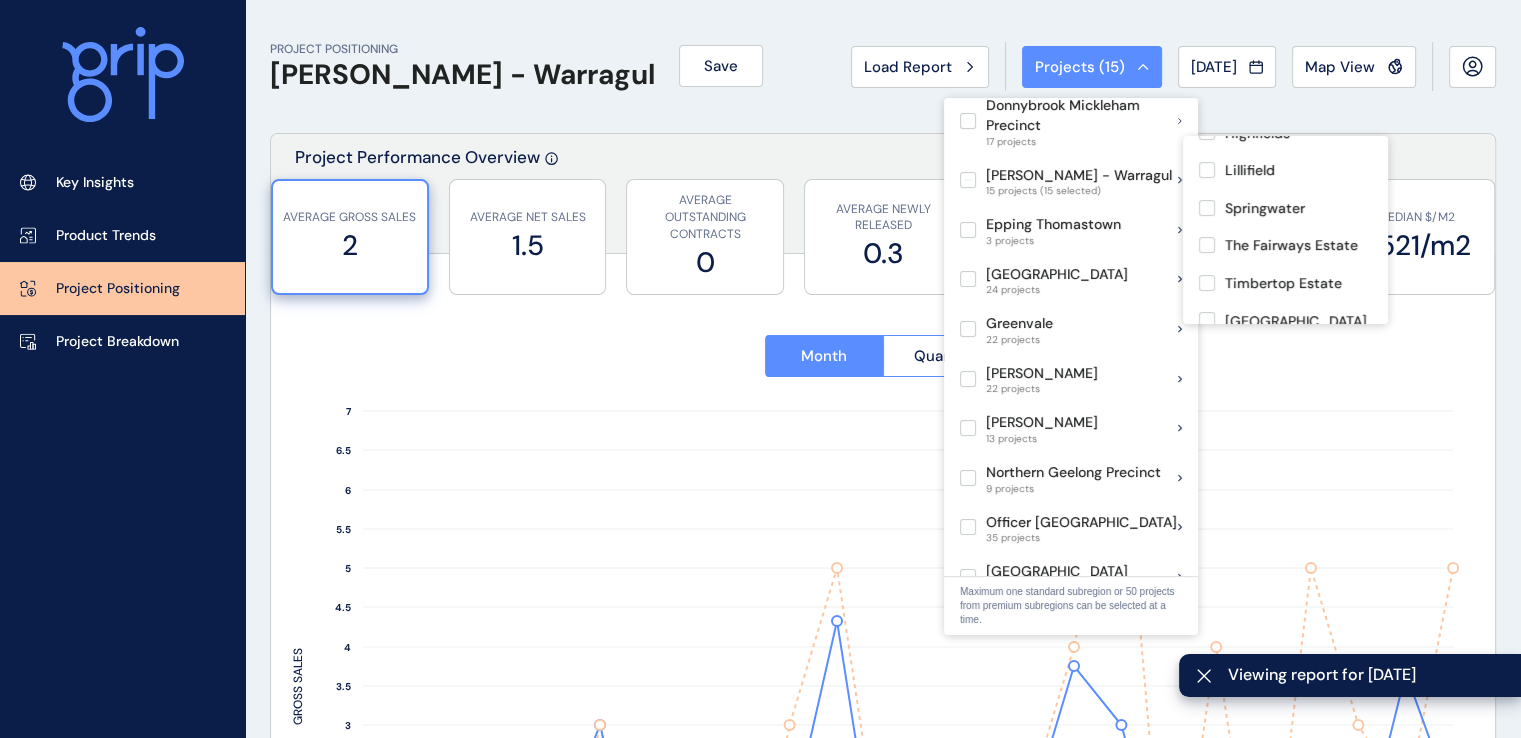 scroll, scrollTop: 415, scrollLeft: 0, axis: vertical 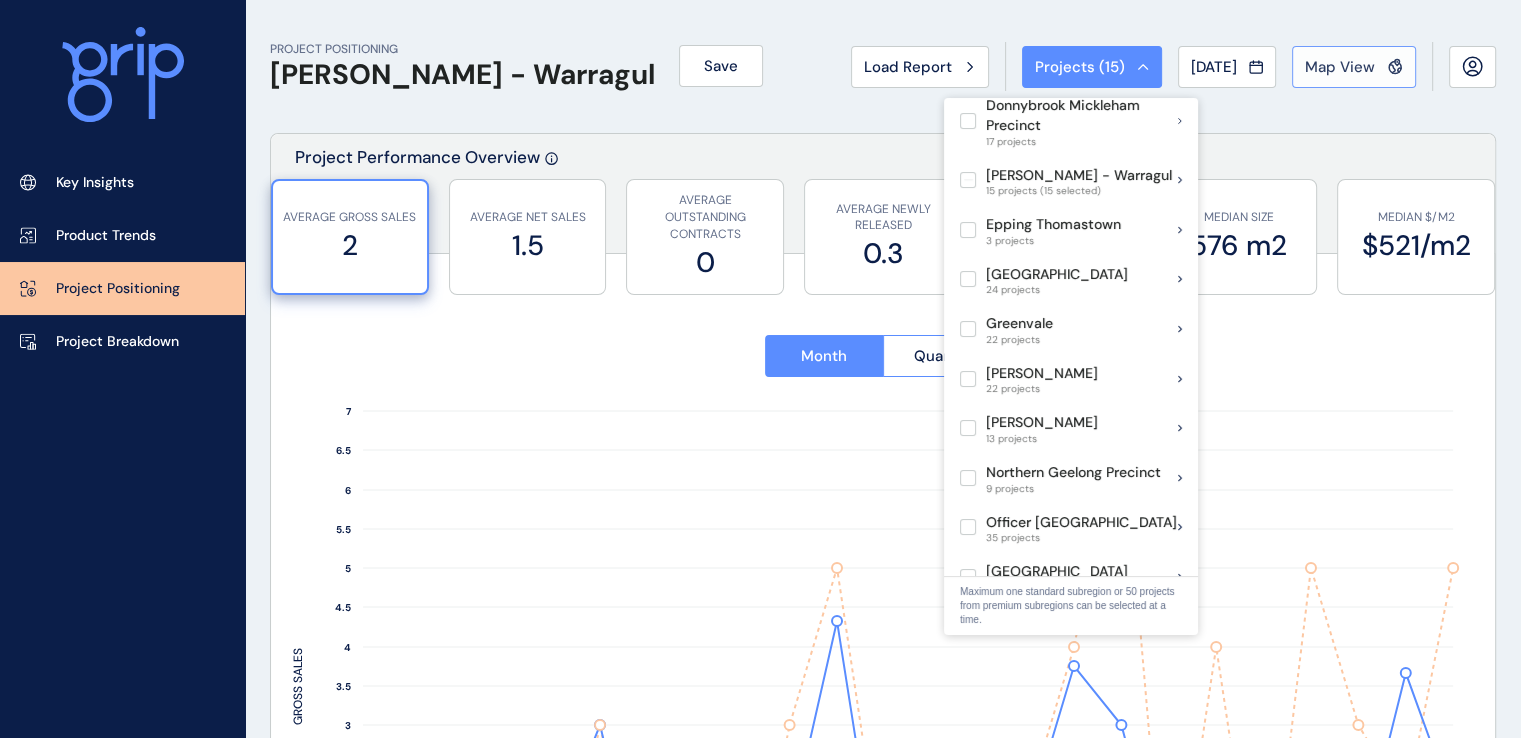 click on "Map View" at bounding box center (1340, 67) 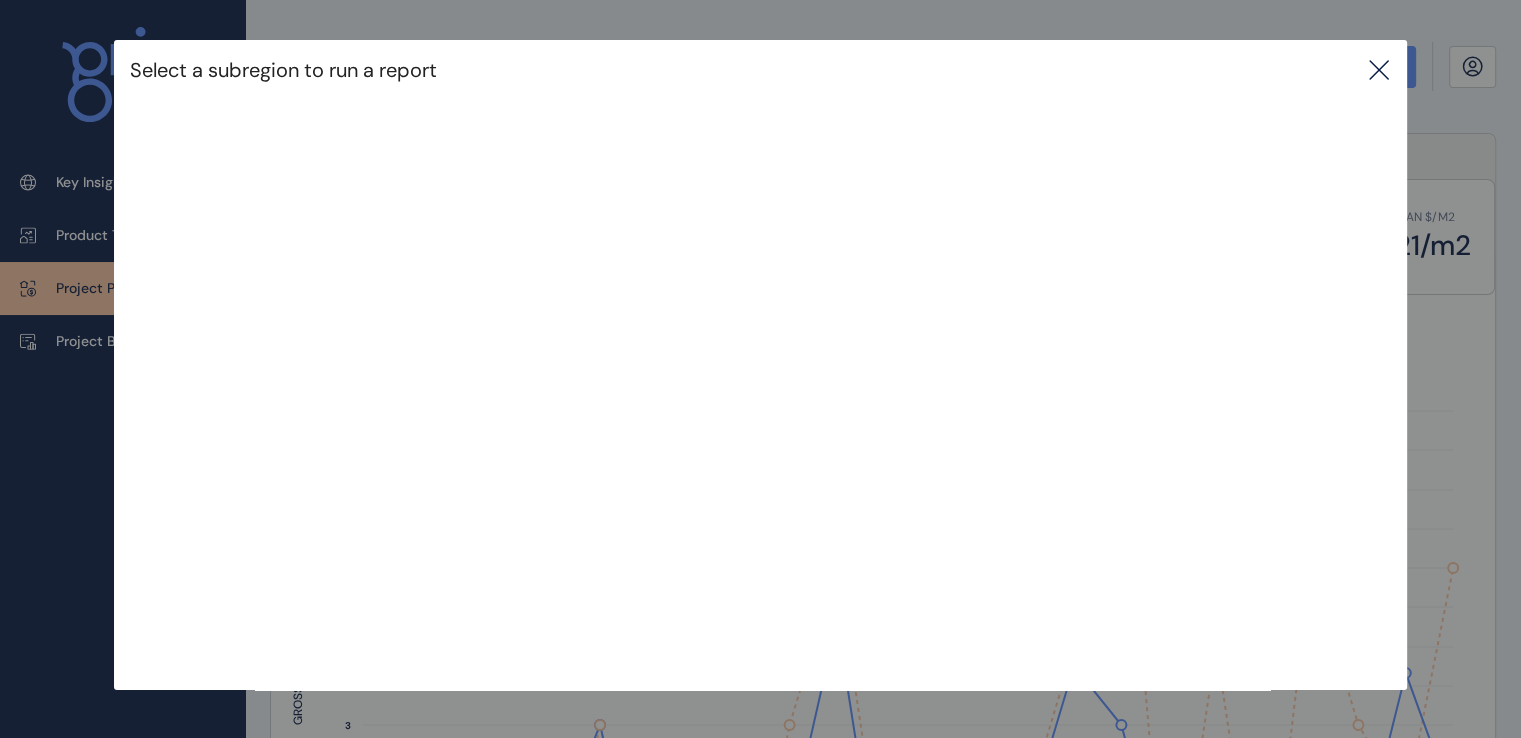 click 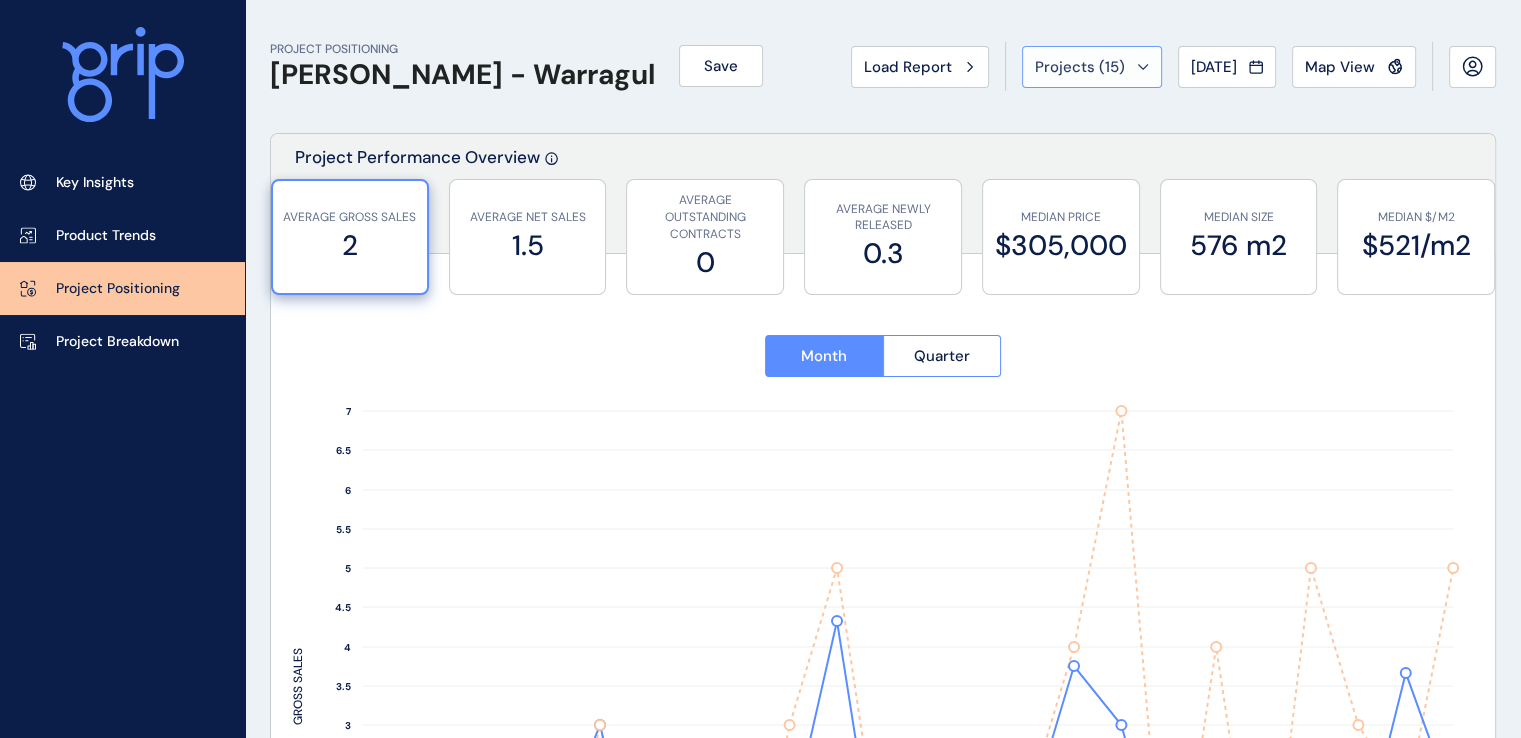 click on "Projects ( 15 )" at bounding box center (1080, 67) 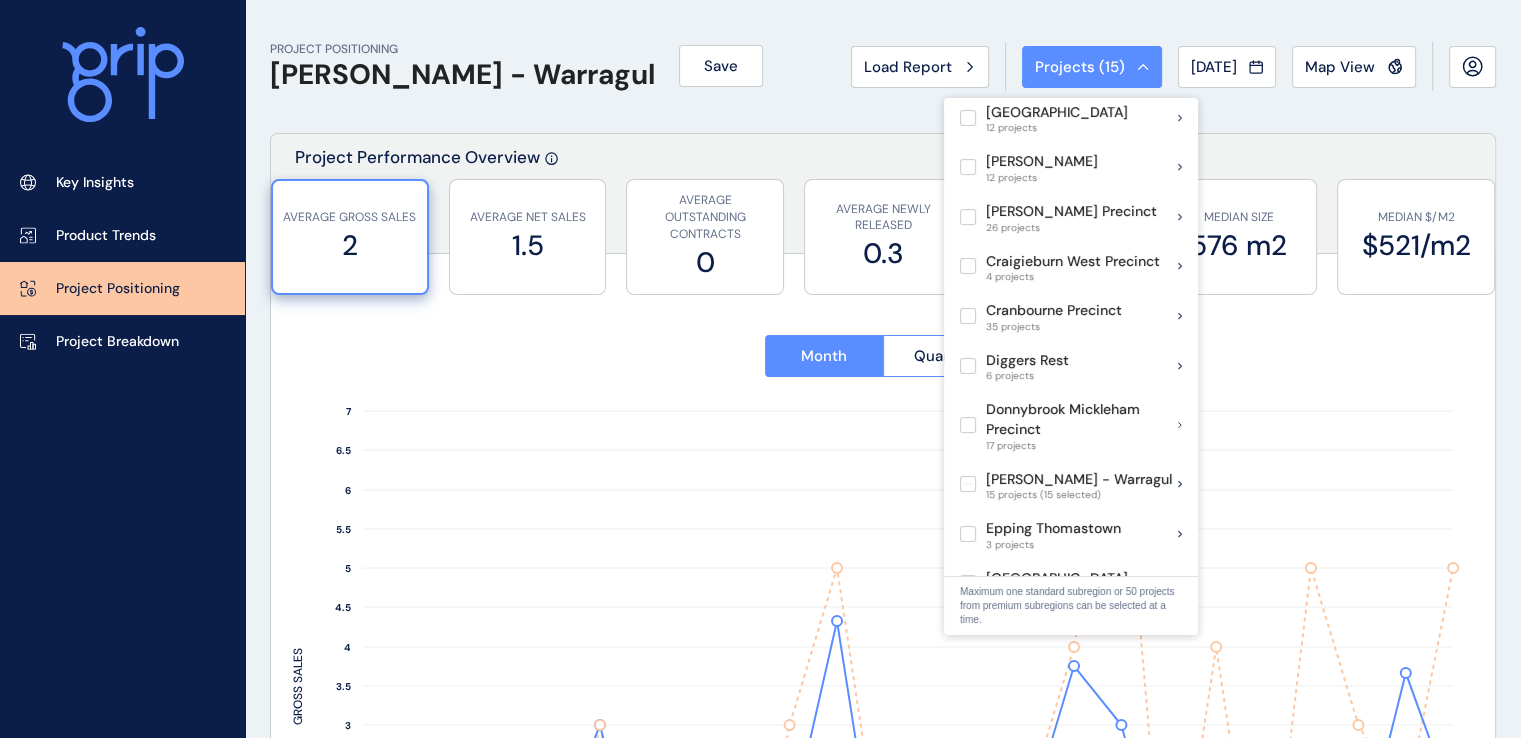 scroll, scrollTop: 400, scrollLeft: 0, axis: vertical 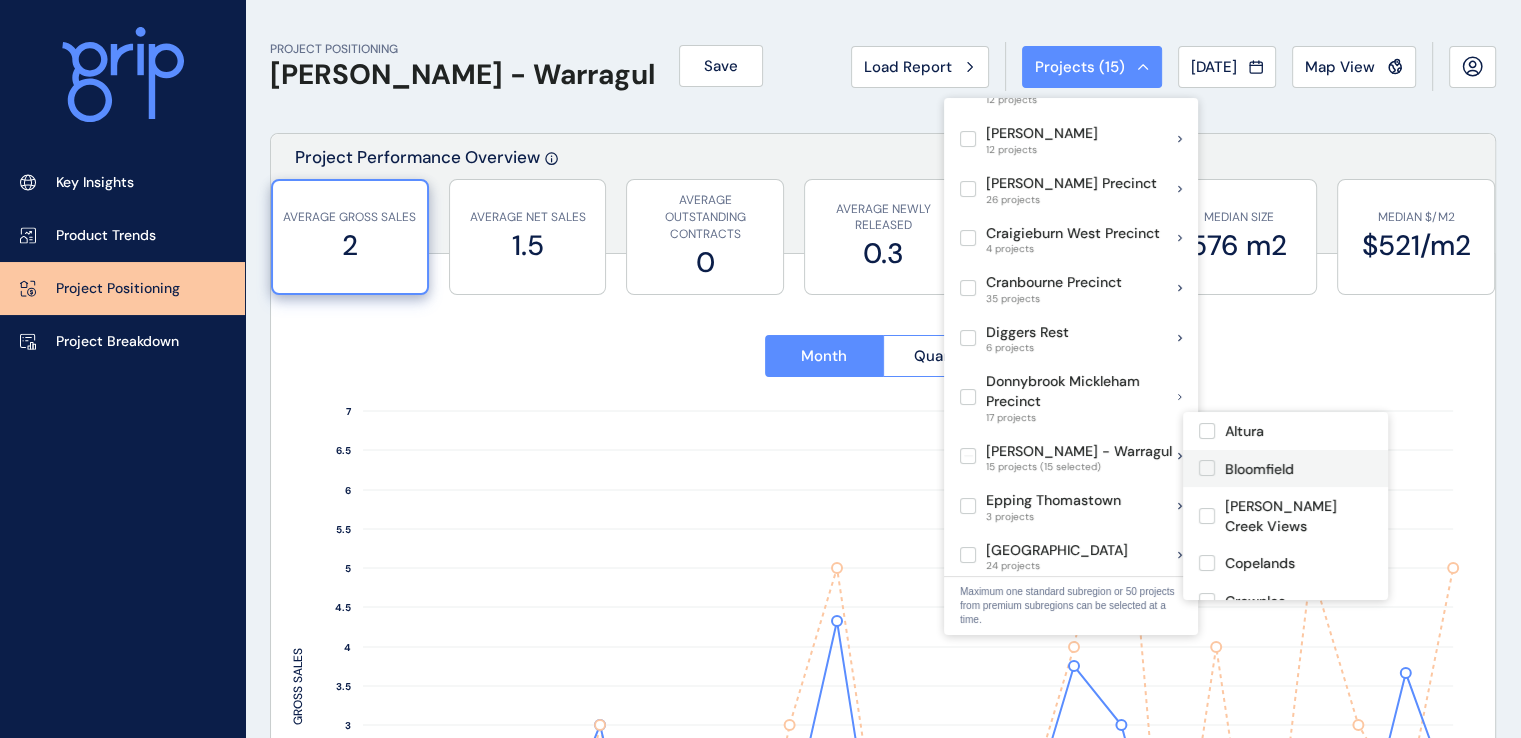 click at bounding box center [1207, 468] 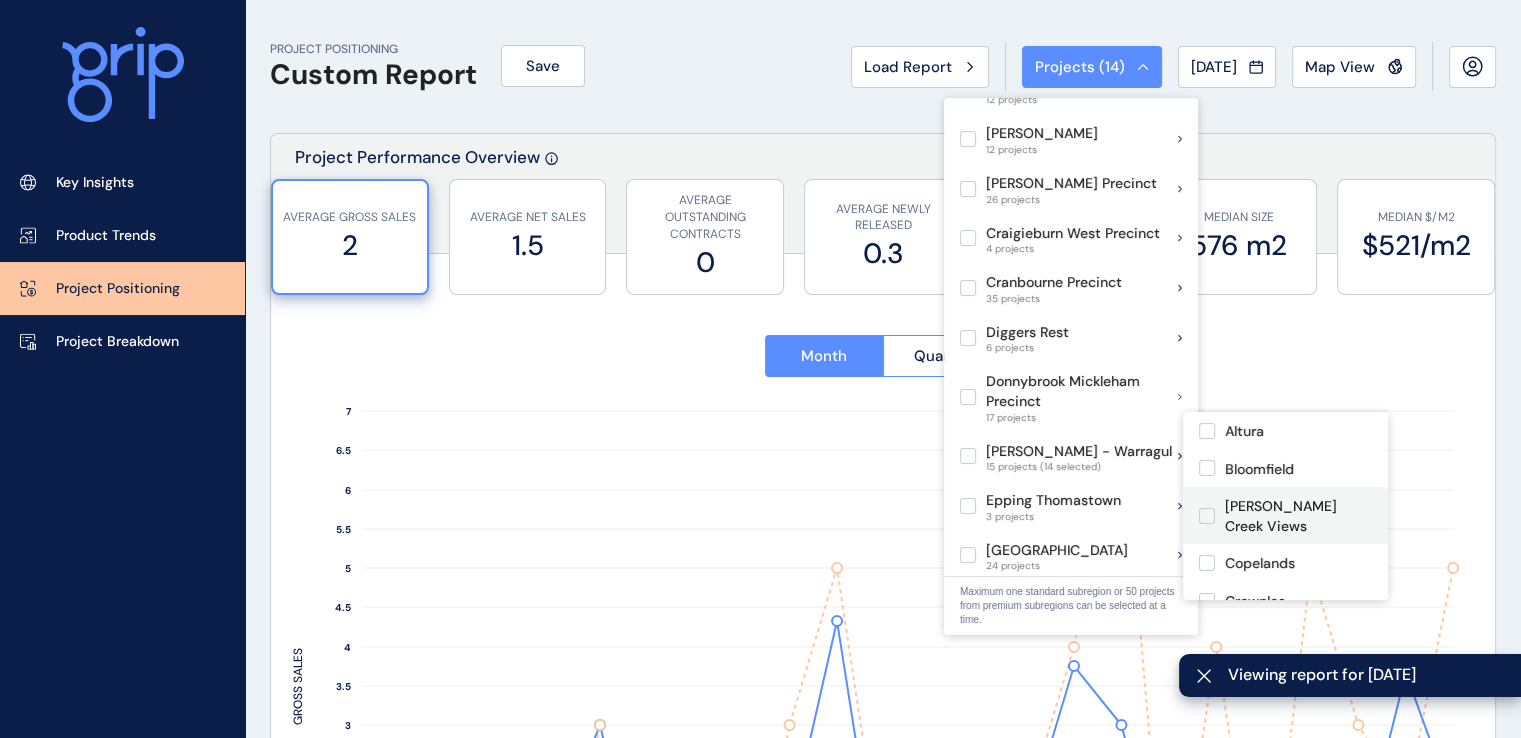click at bounding box center [1207, 516] 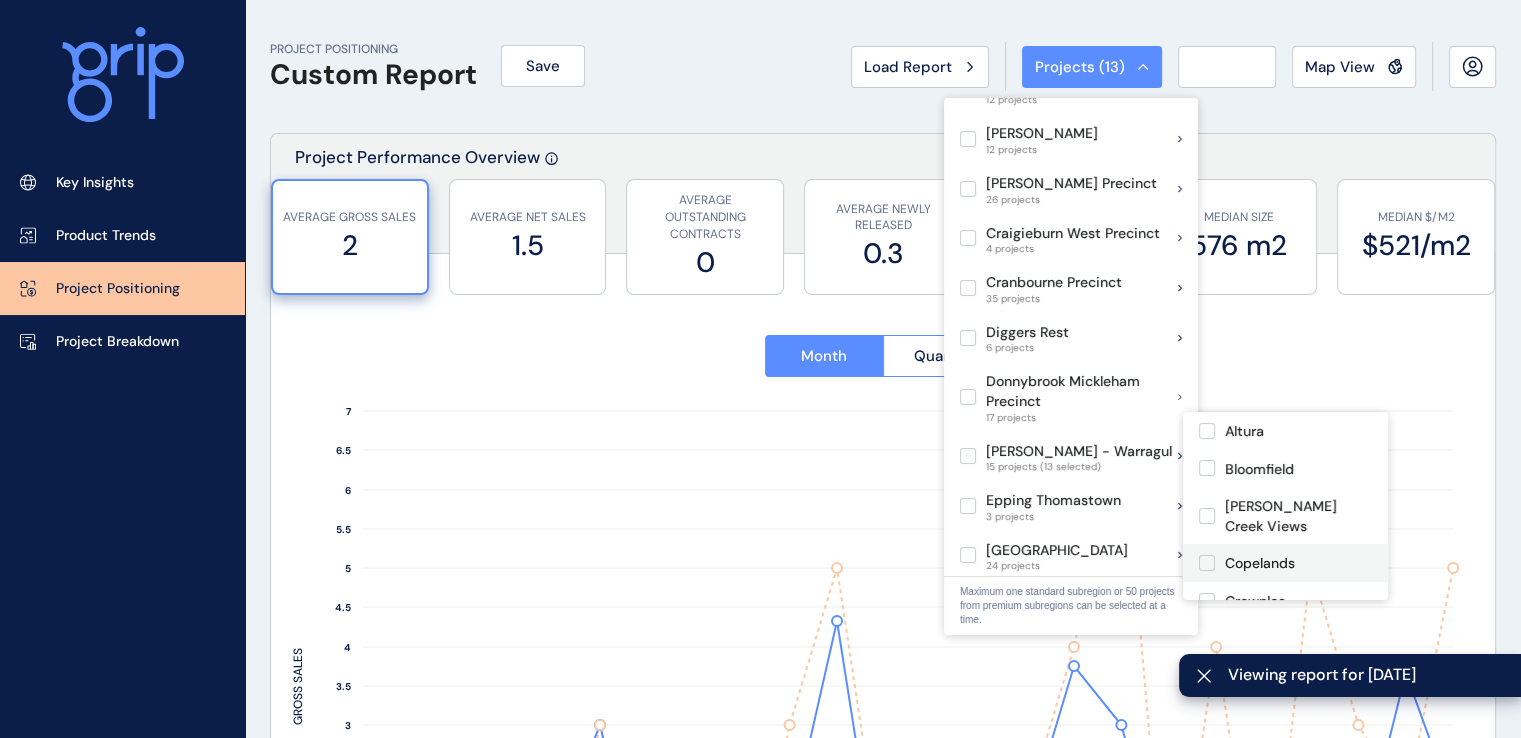 click at bounding box center [1207, 563] 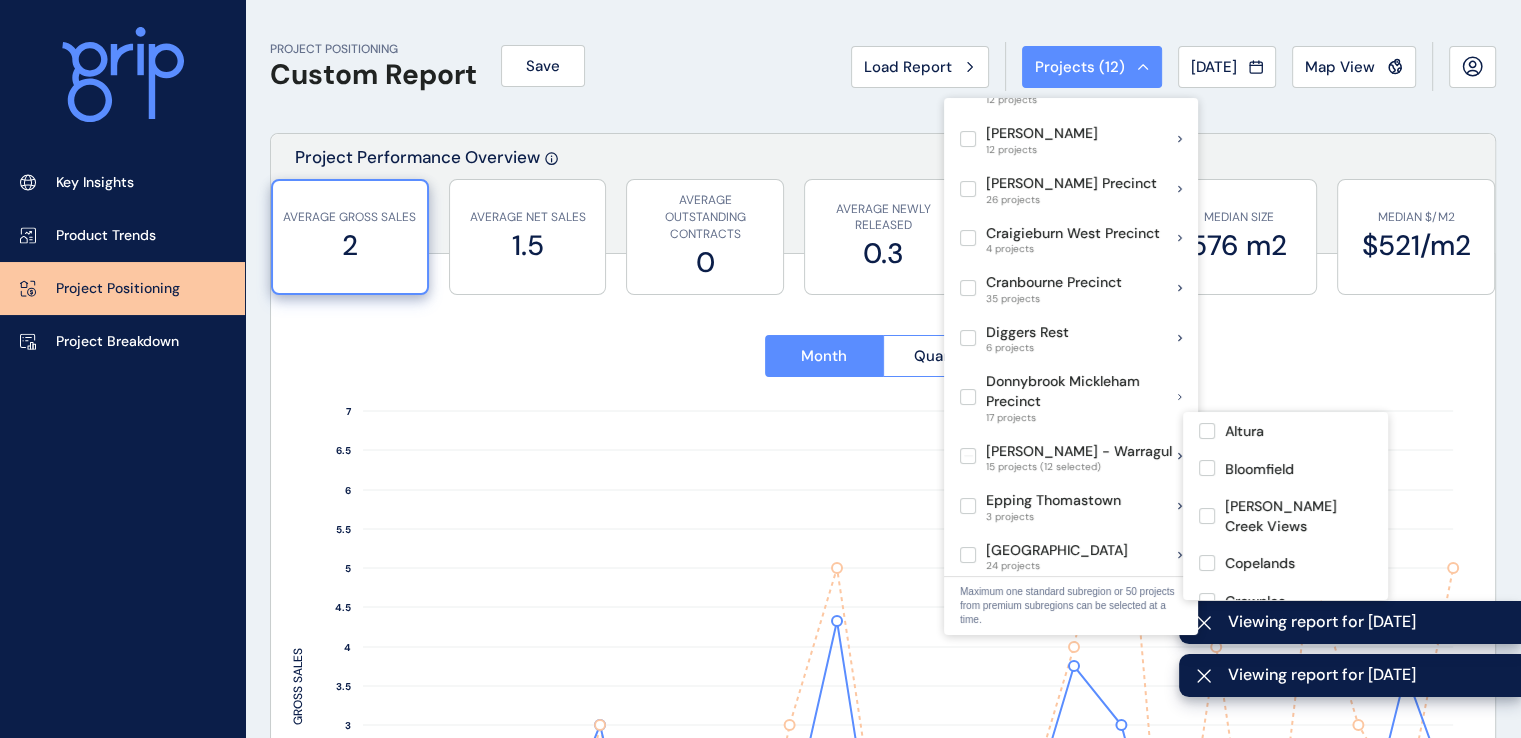 scroll, scrollTop: 133, scrollLeft: 0, axis: vertical 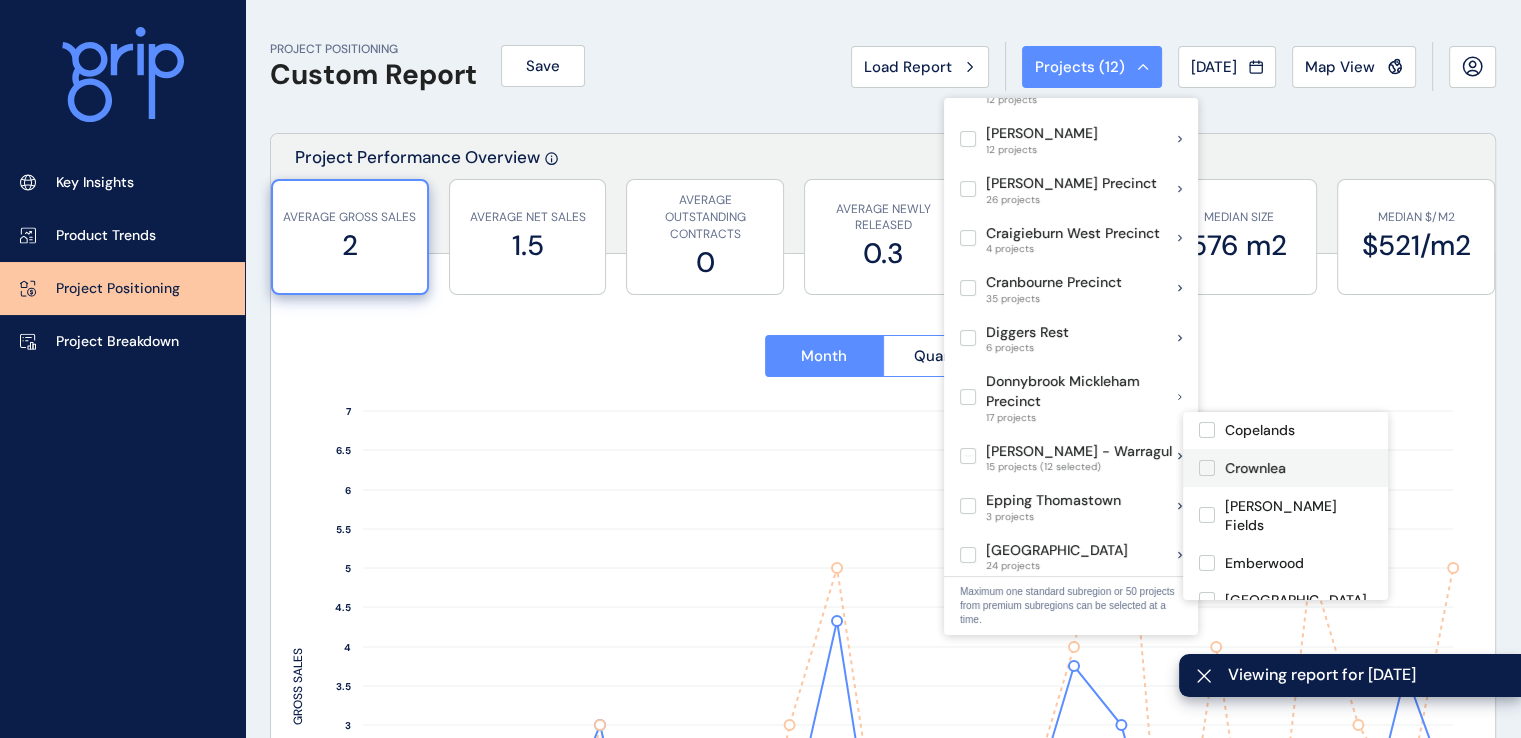 click at bounding box center [1207, 468] 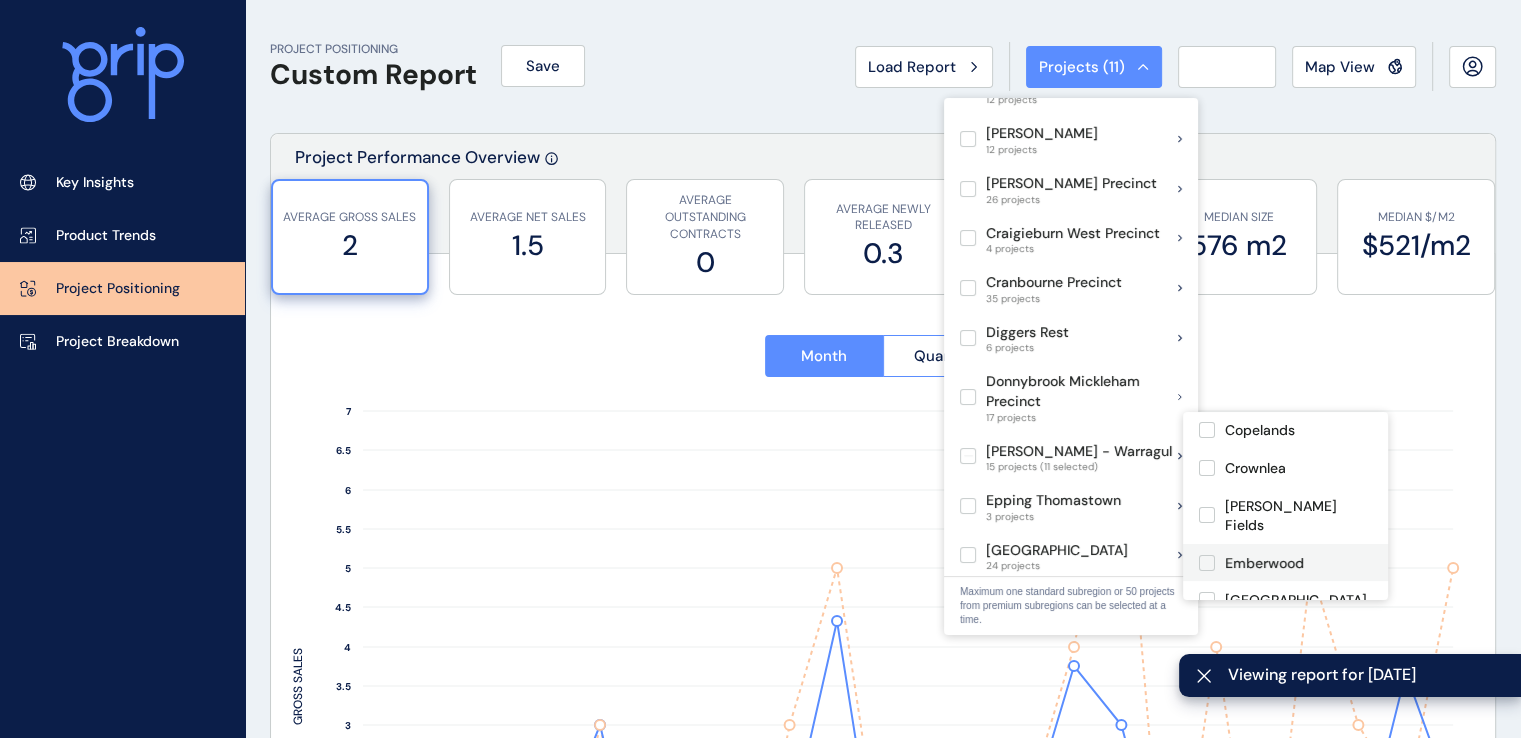 click at bounding box center (1207, 563) 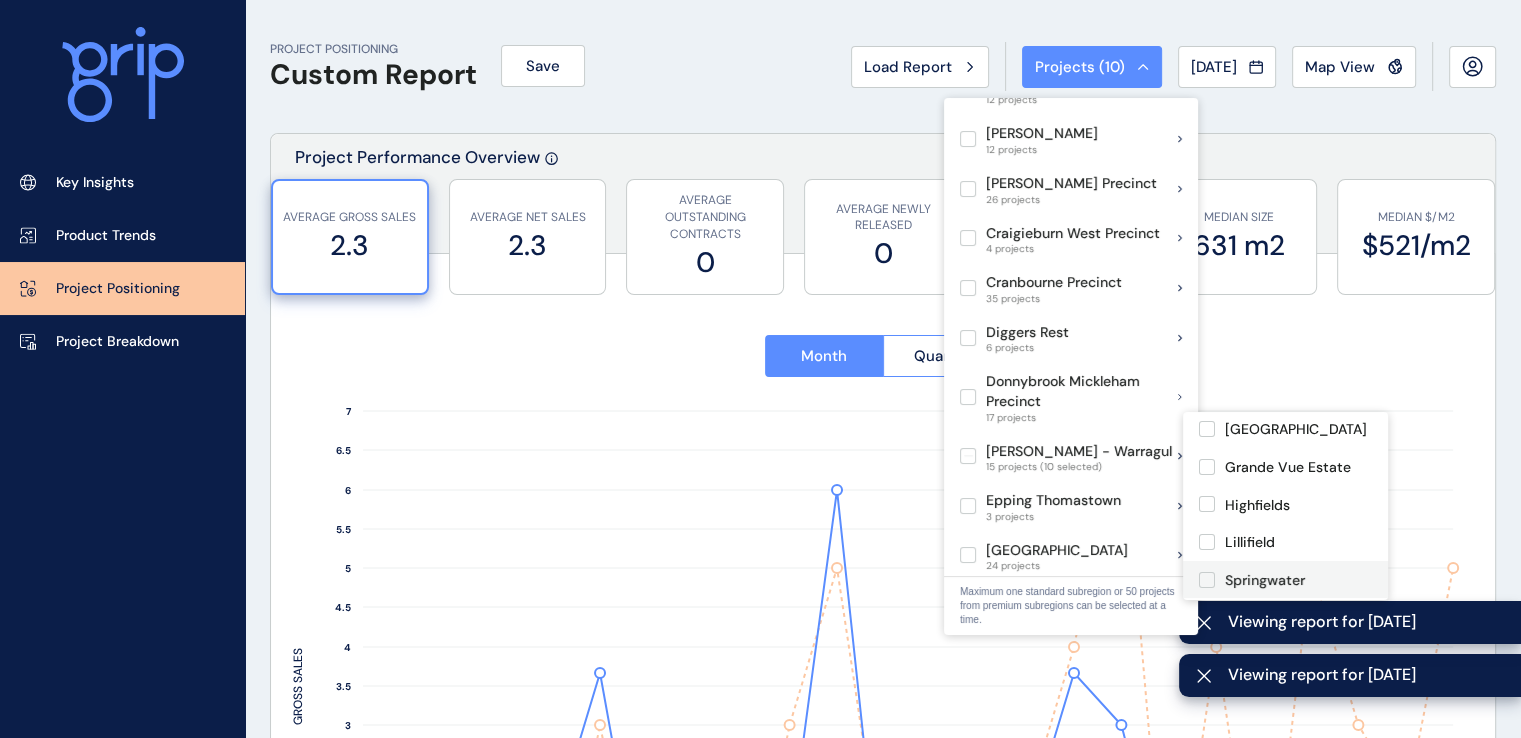 scroll, scrollTop: 266, scrollLeft: 0, axis: vertical 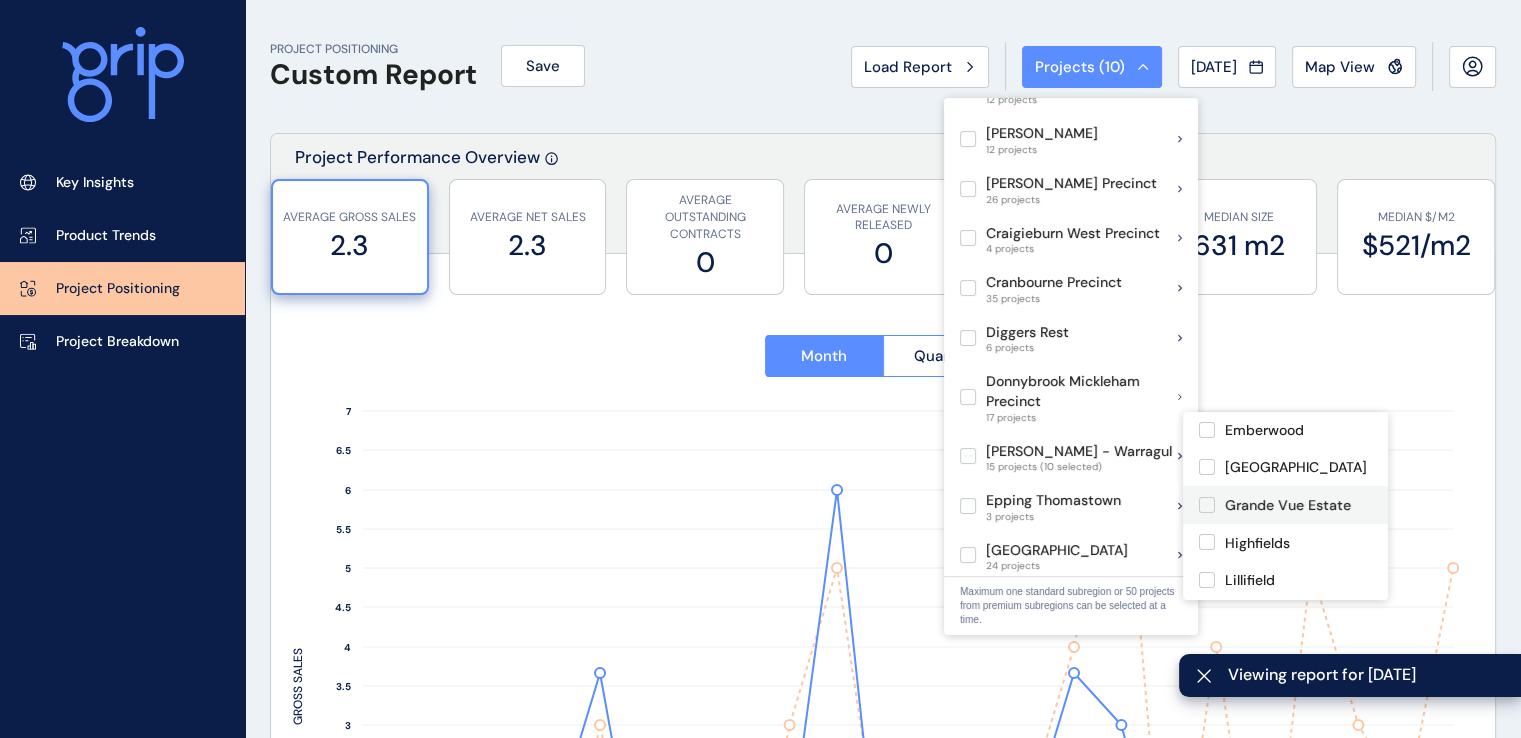click at bounding box center (1207, 505) 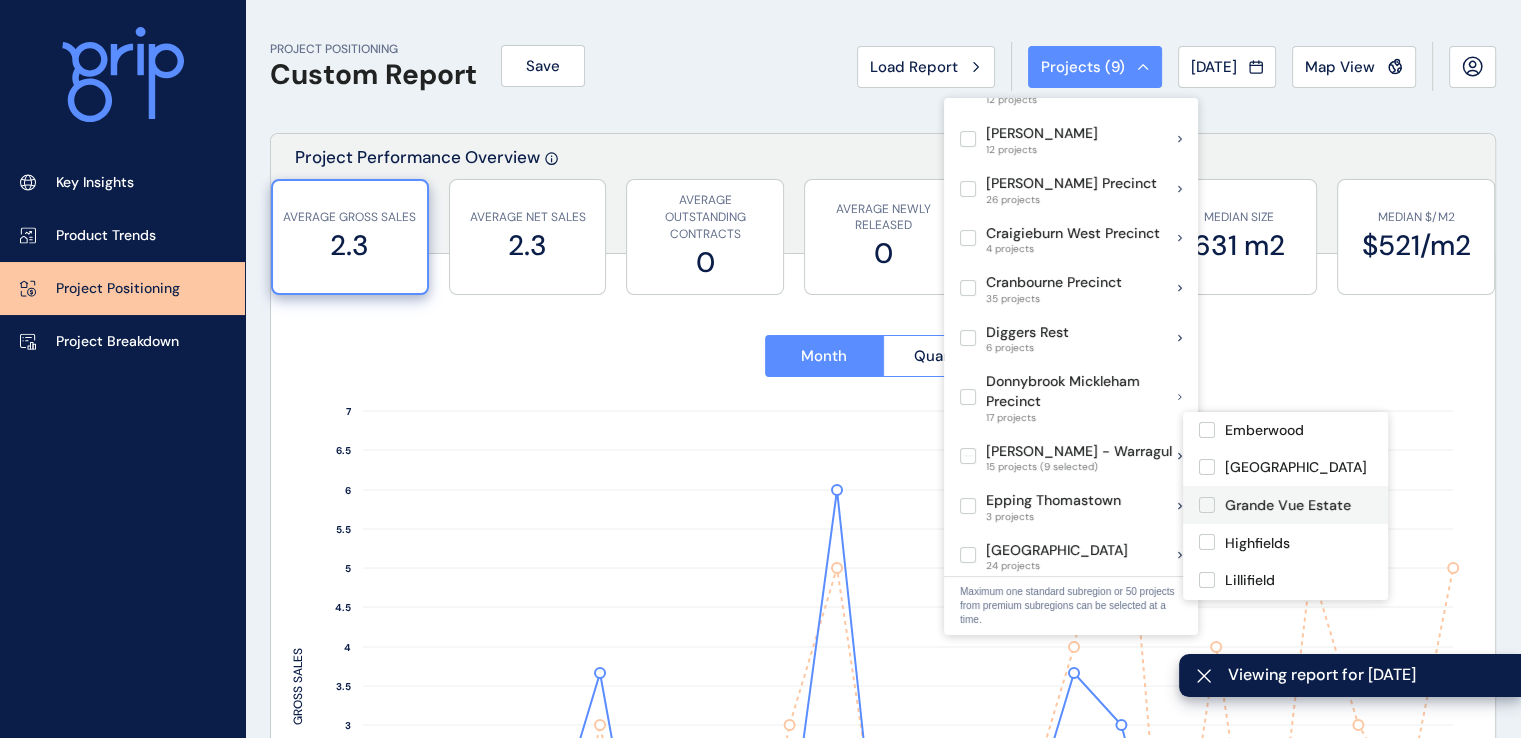 scroll, scrollTop: 400, scrollLeft: 0, axis: vertical 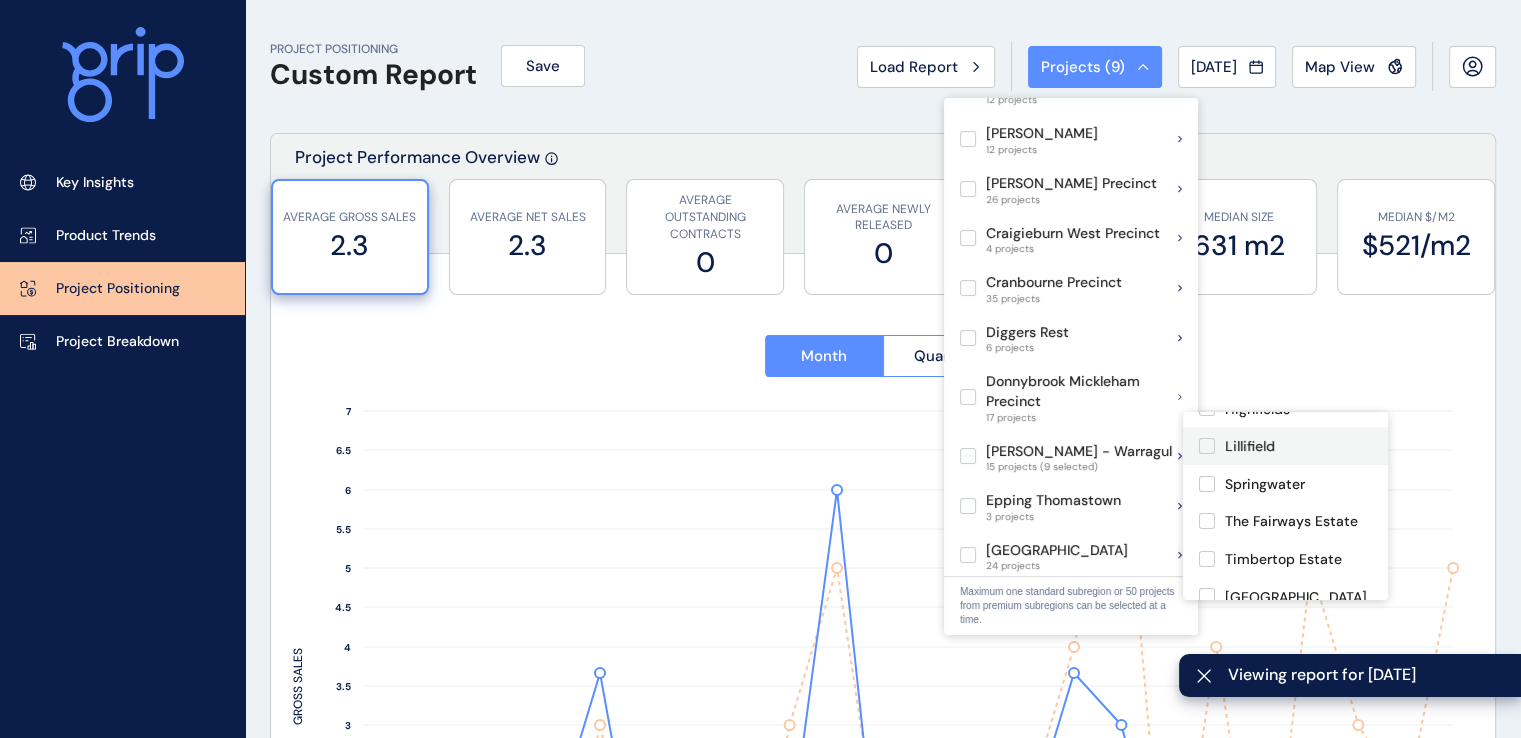 click at bounding box center [1207, 446] 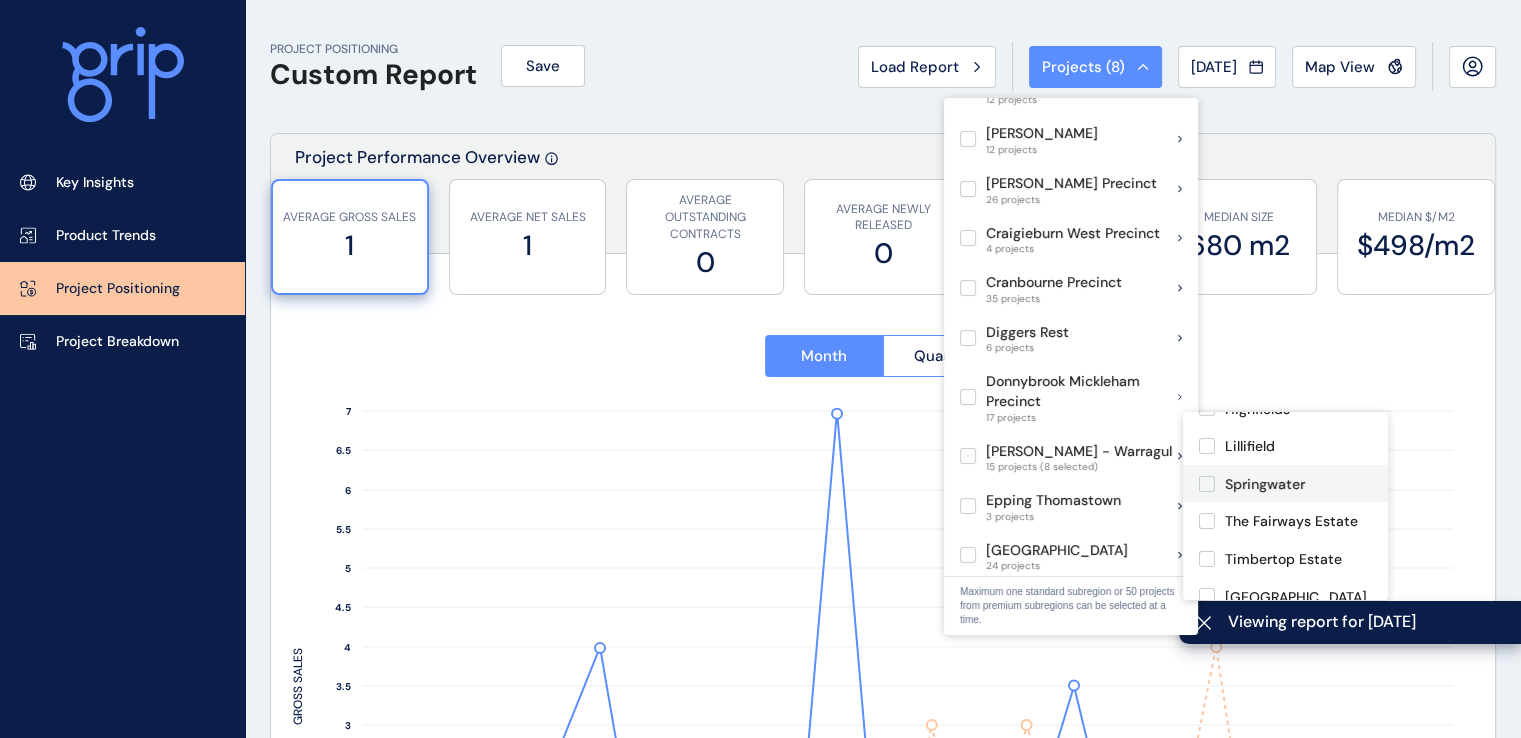 click at bounding box center (1207, 484) 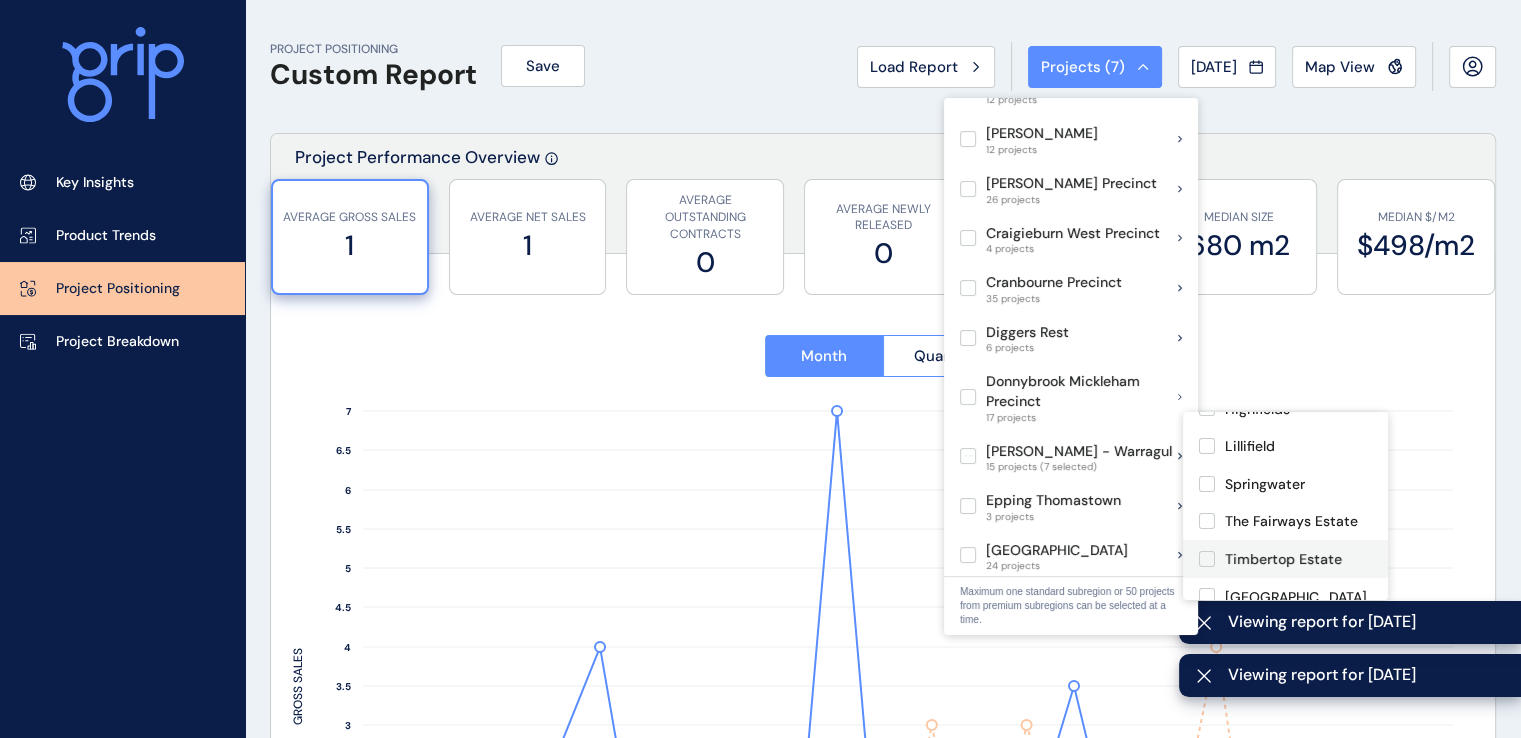 click at bounding box center (1207, 559) 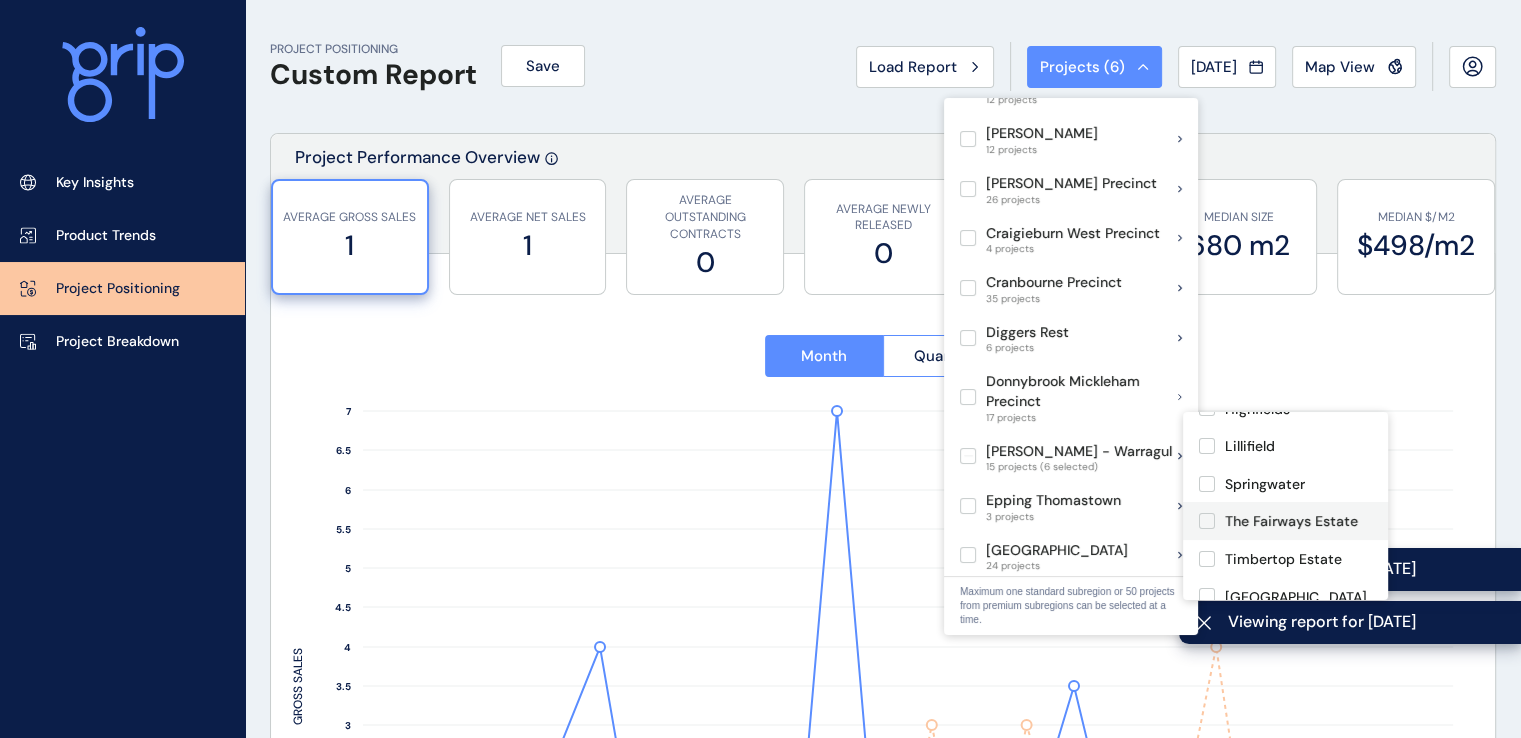 scroll, scrollTop: 415, scrollLeft: 0, axis: vertical 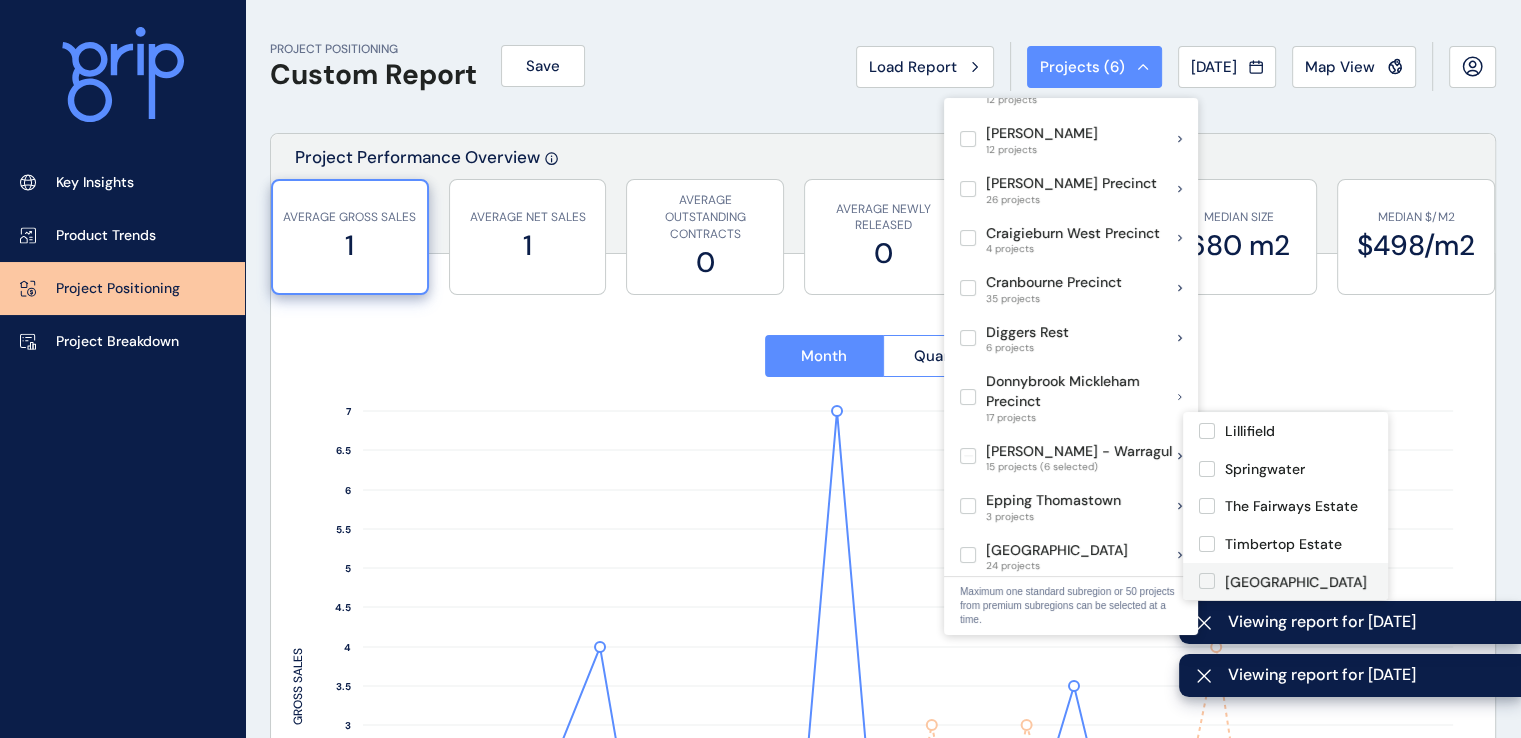 click at bounding box center [1207, 581] 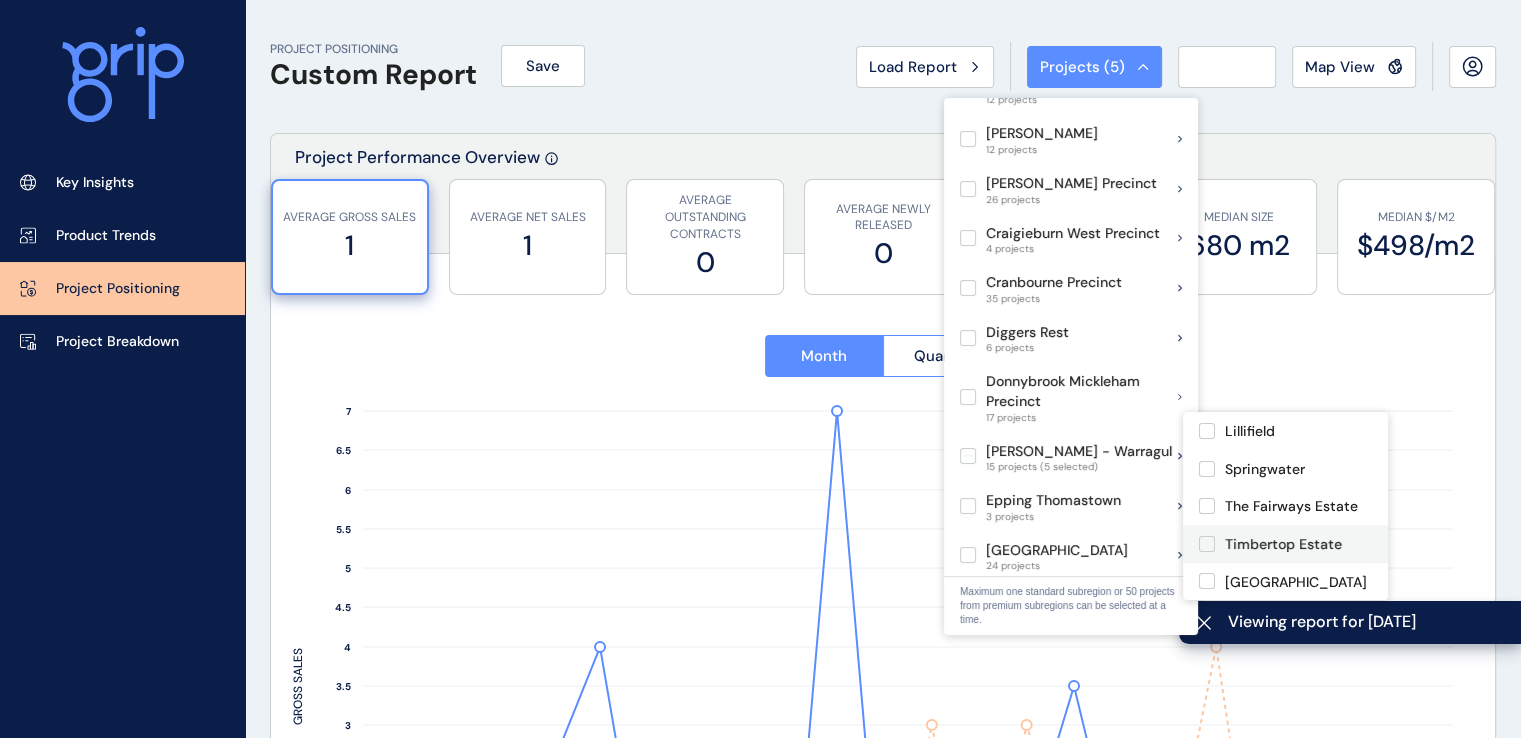 type on "**********" 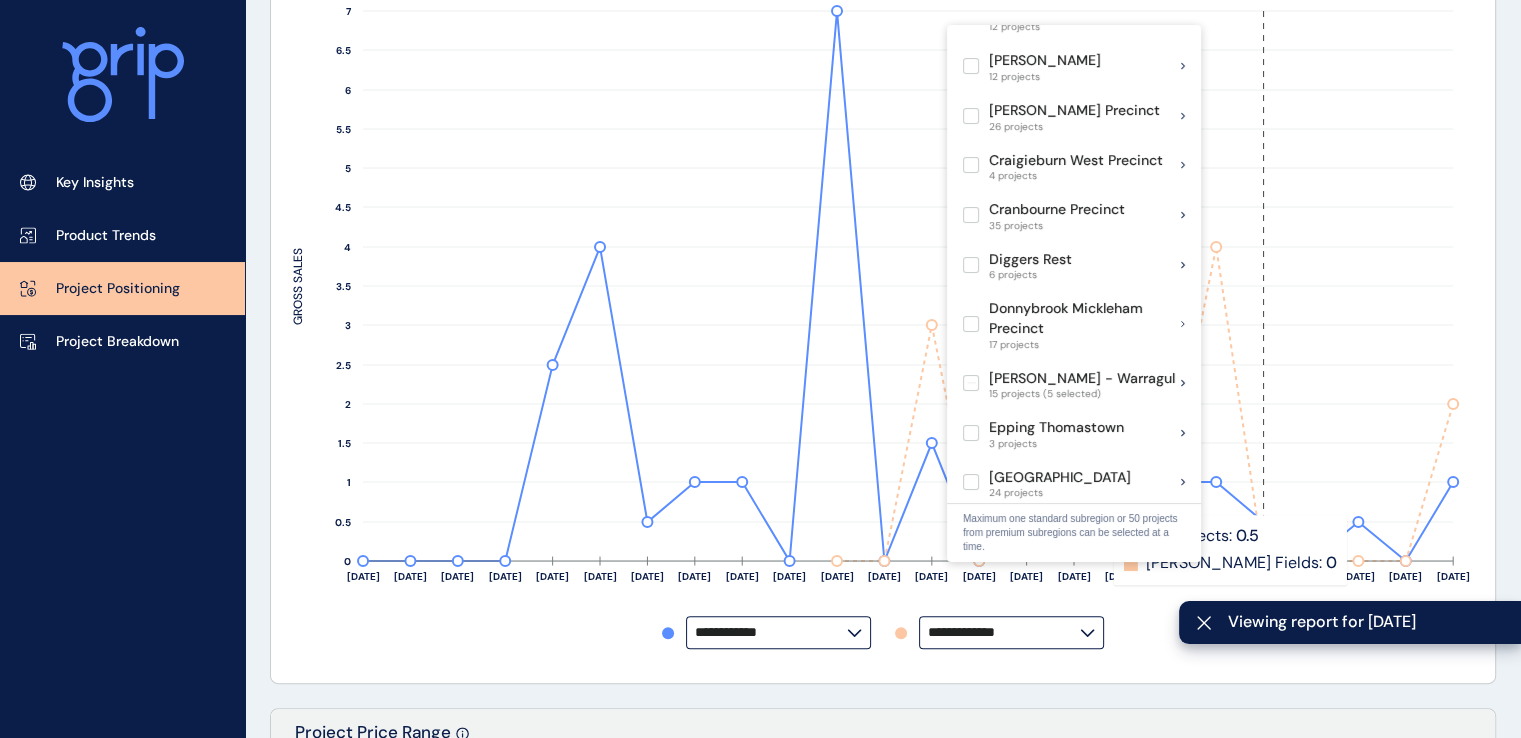 scroll, scrollTop: 533, scrollLeft: 0, axis: vertical 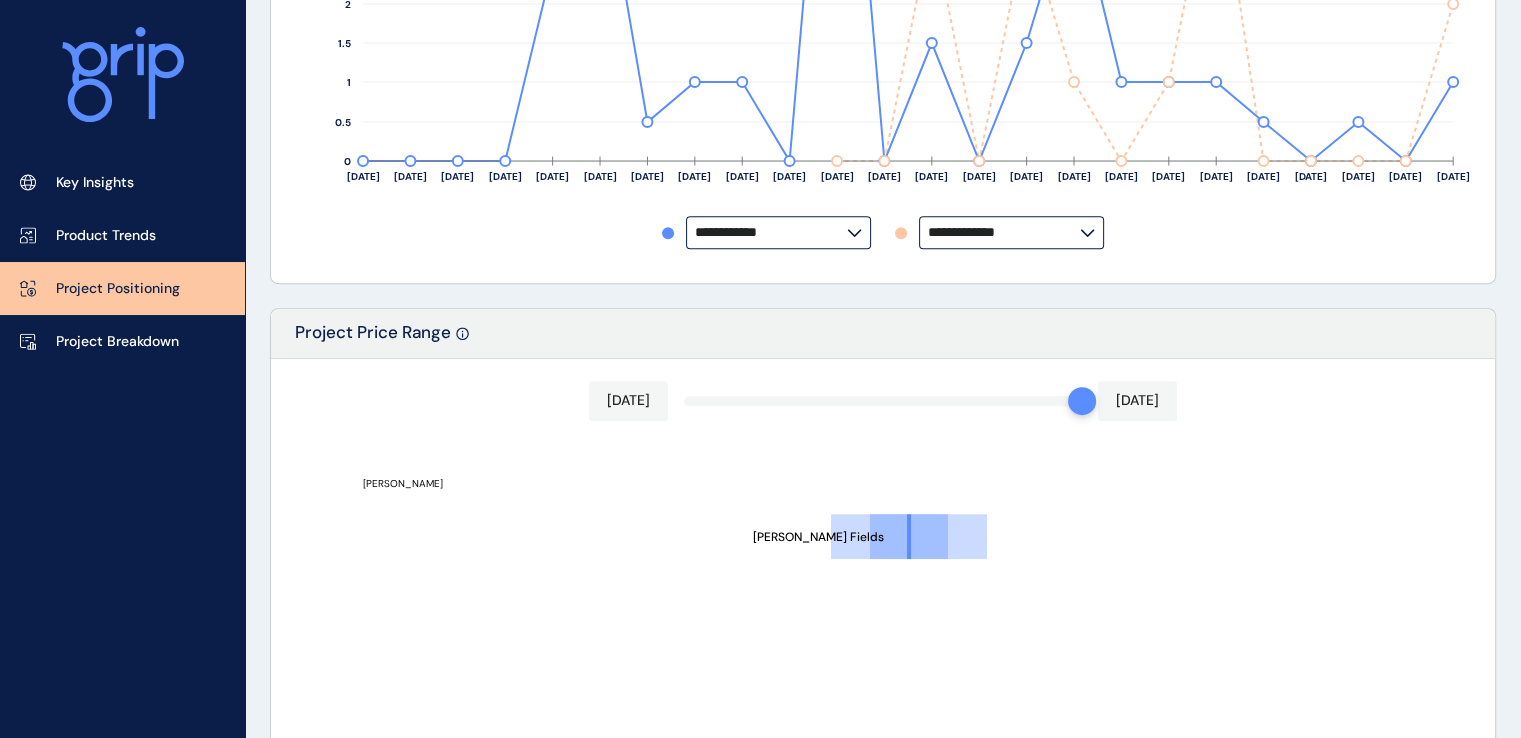 drag, startPoint x: 756, startPoint y: 328, endPoint x: 730, endPoint y: 297, distance: 40.459858 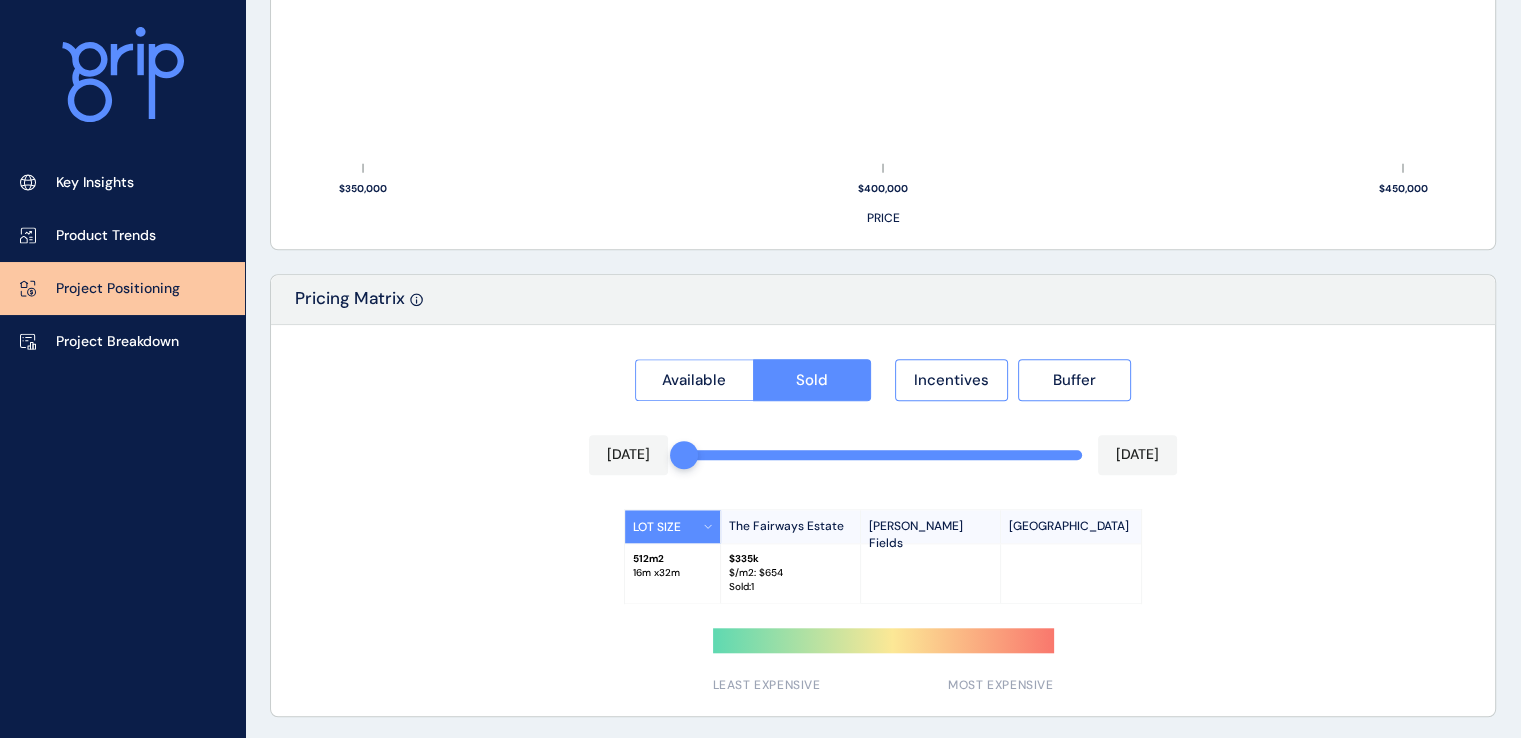 scroll, scrollTop: 1624, scrollLeft: 0, axis: vertical 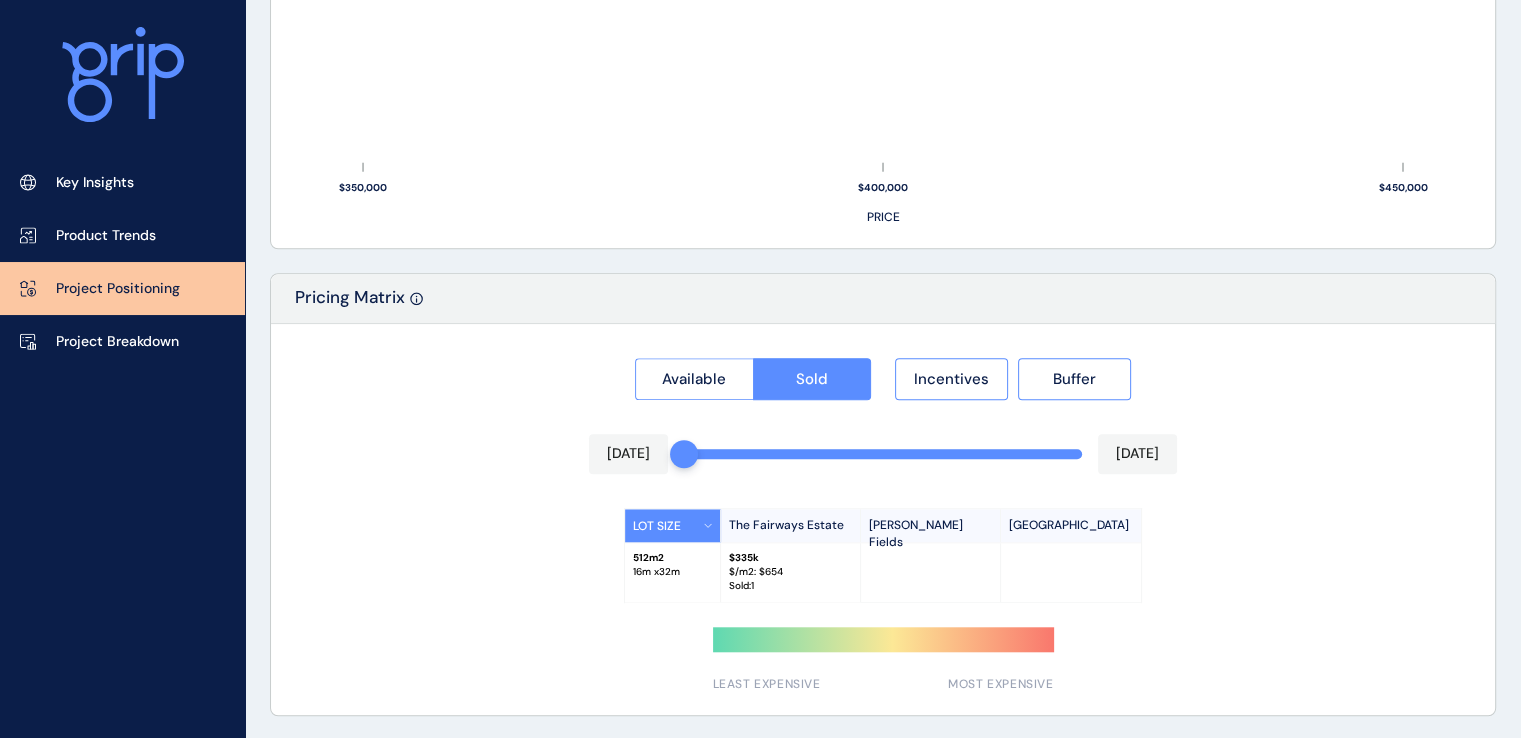 drag, startPoint x: 692, startPoint y: 459, endPoint x: 646, endPoint y: 449, distance: 47.07441 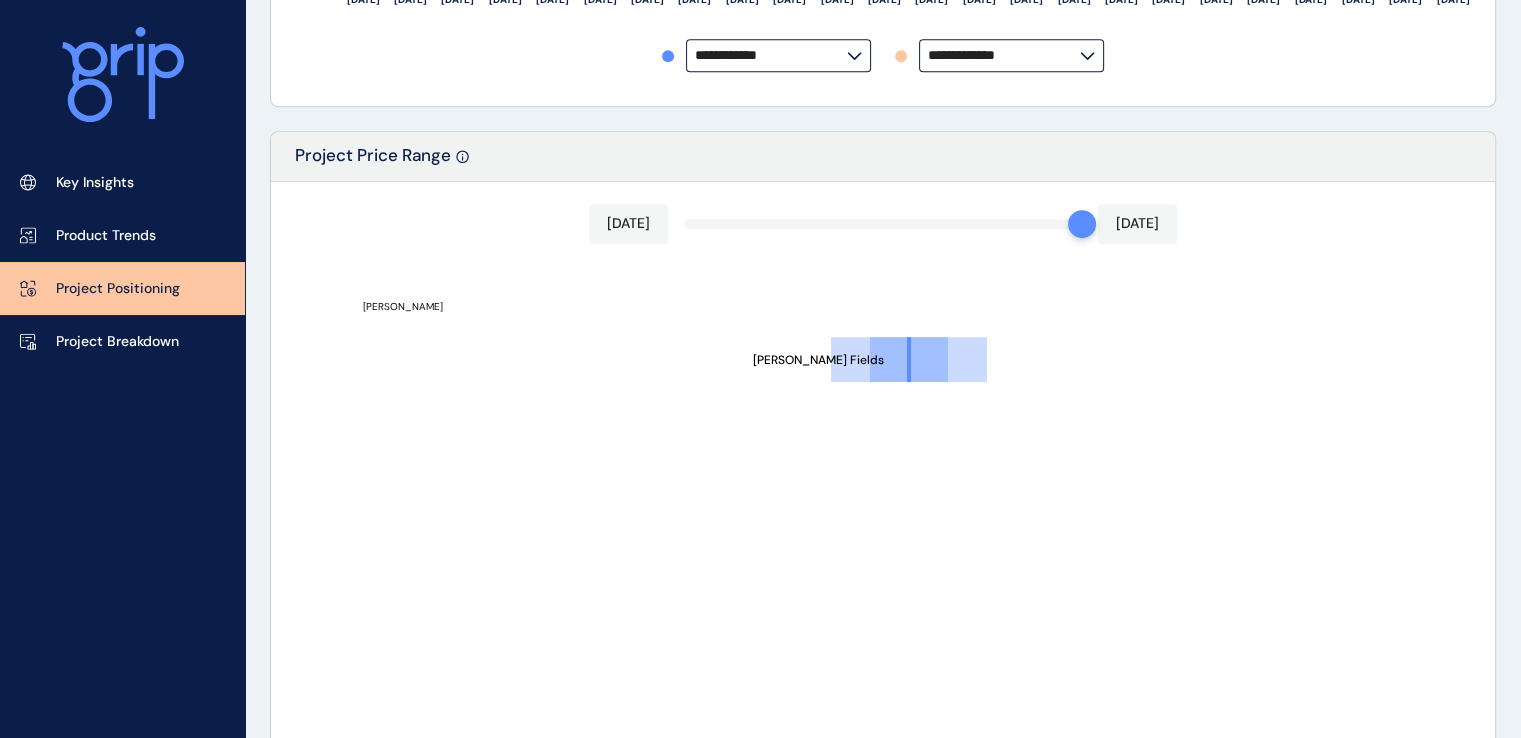 scroll, scrollTop: 666, scrollLeft: 0, axis: vertical 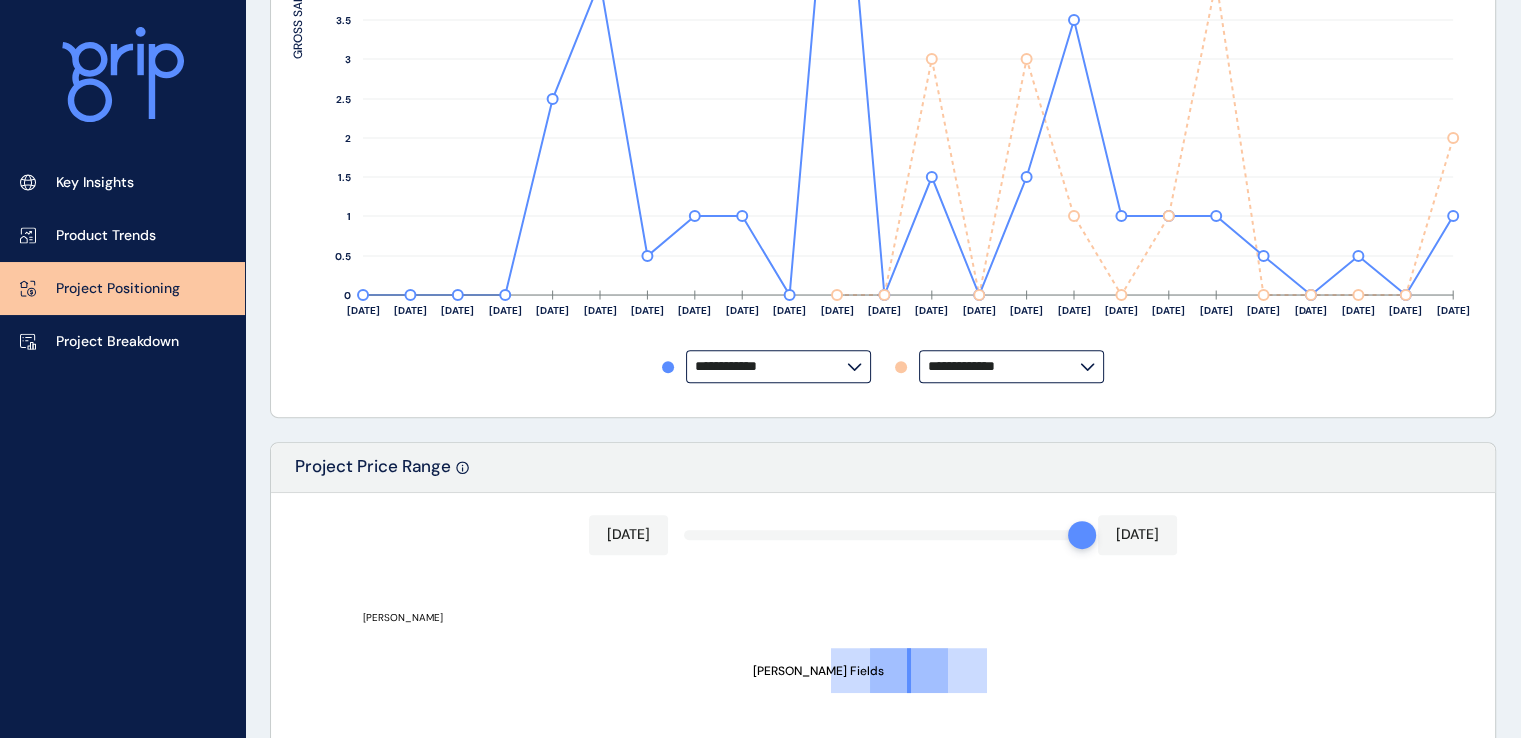 click 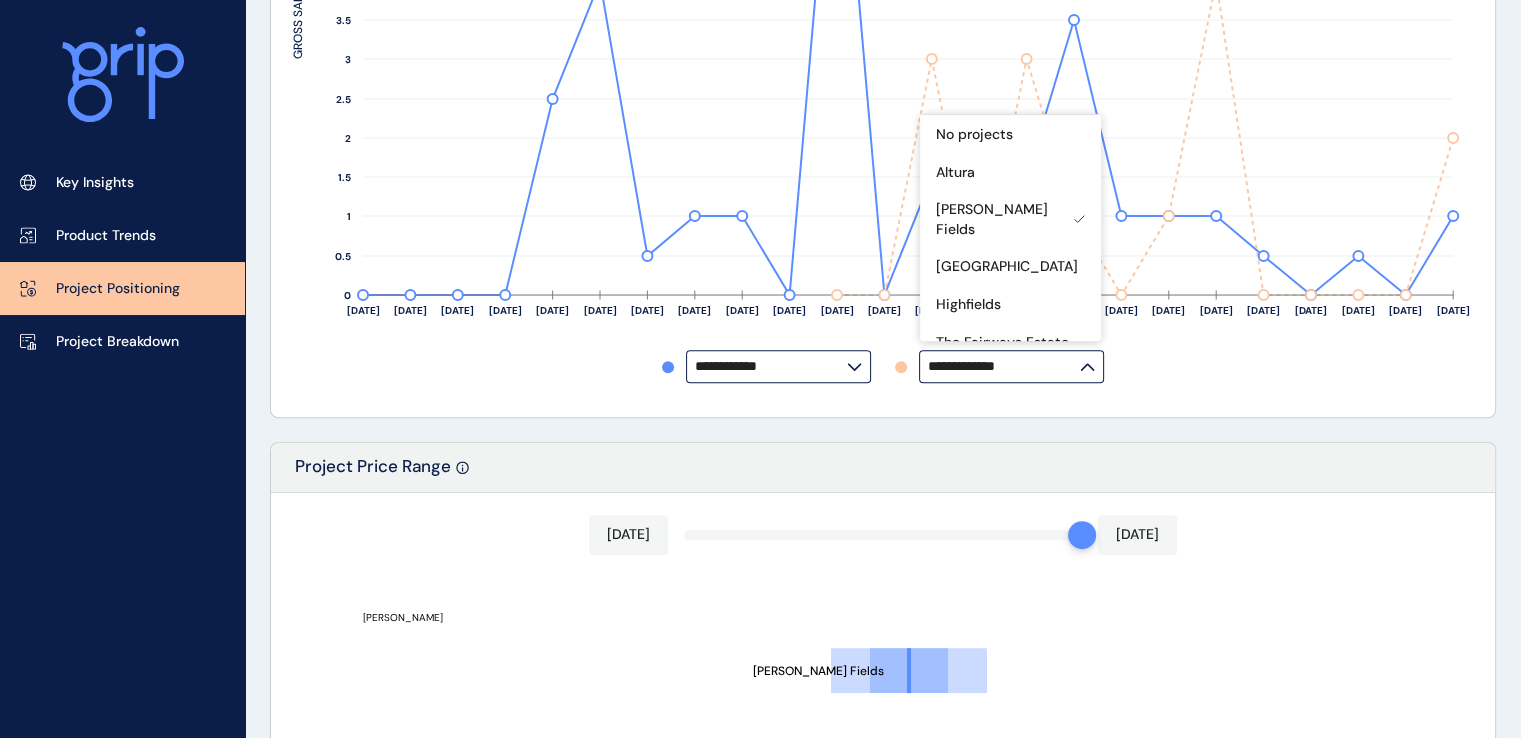 click on "**********" at bounding box center (883, 15) 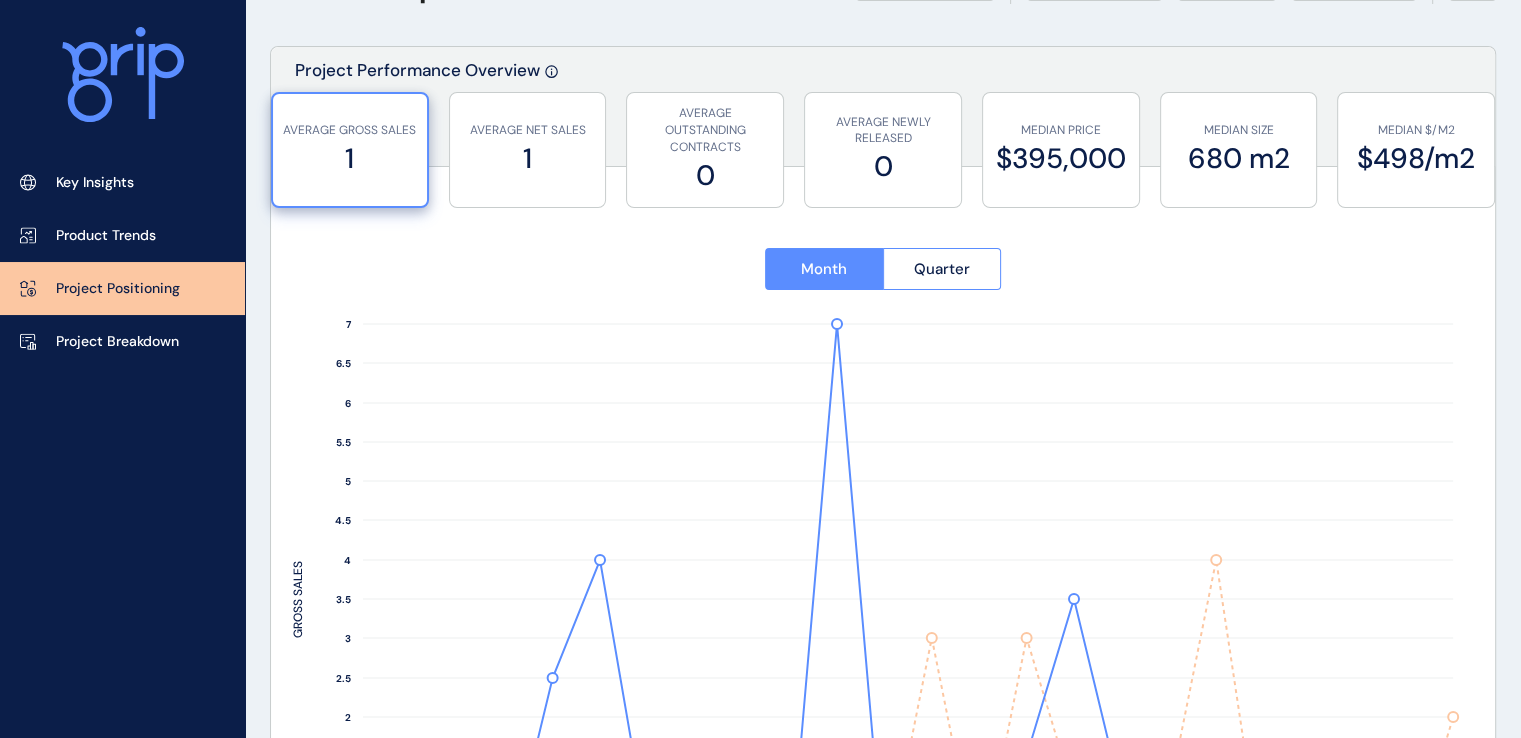 scroll, scrollTop: 0, scrollLeft: 0, axis: both 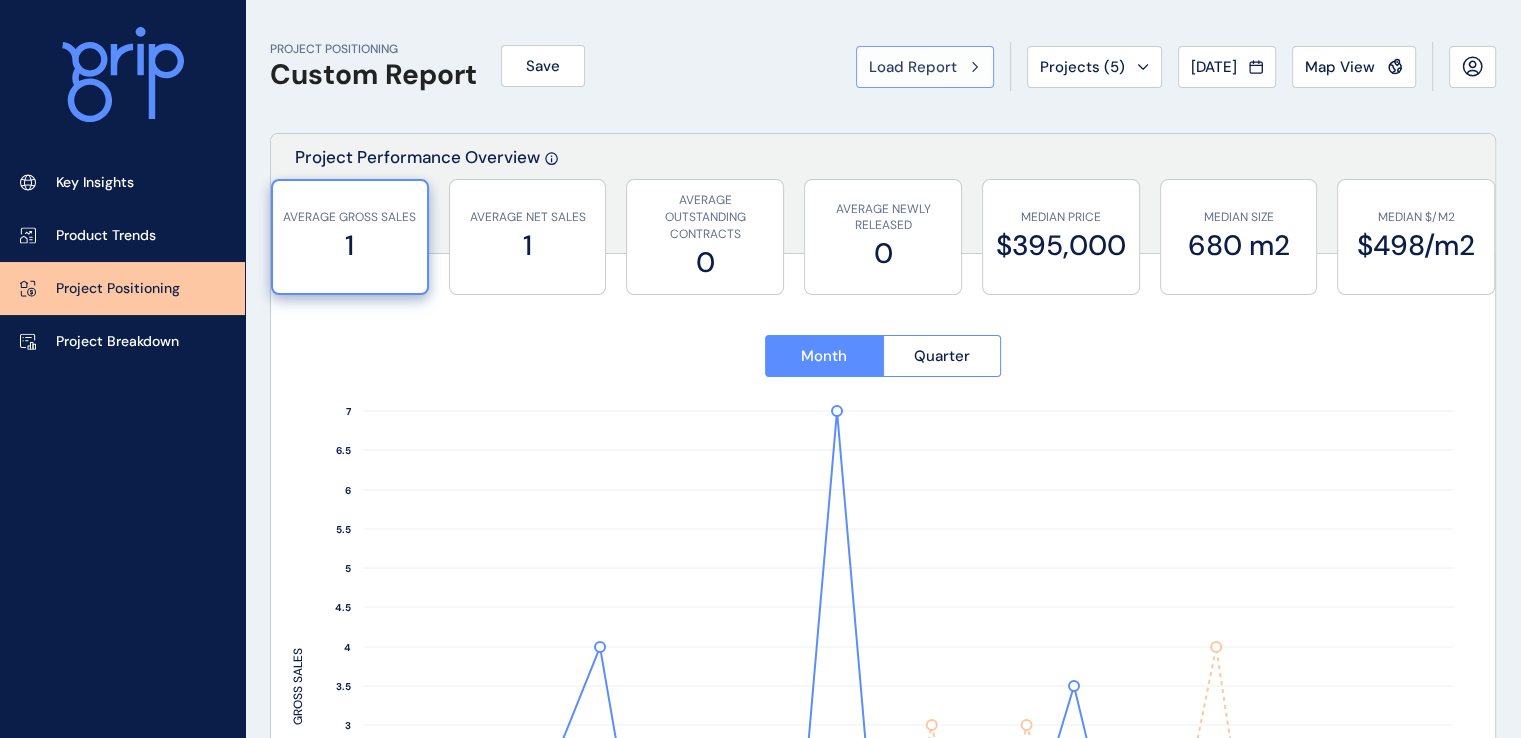 click on "Load Report" at bounding box center (913, 67) 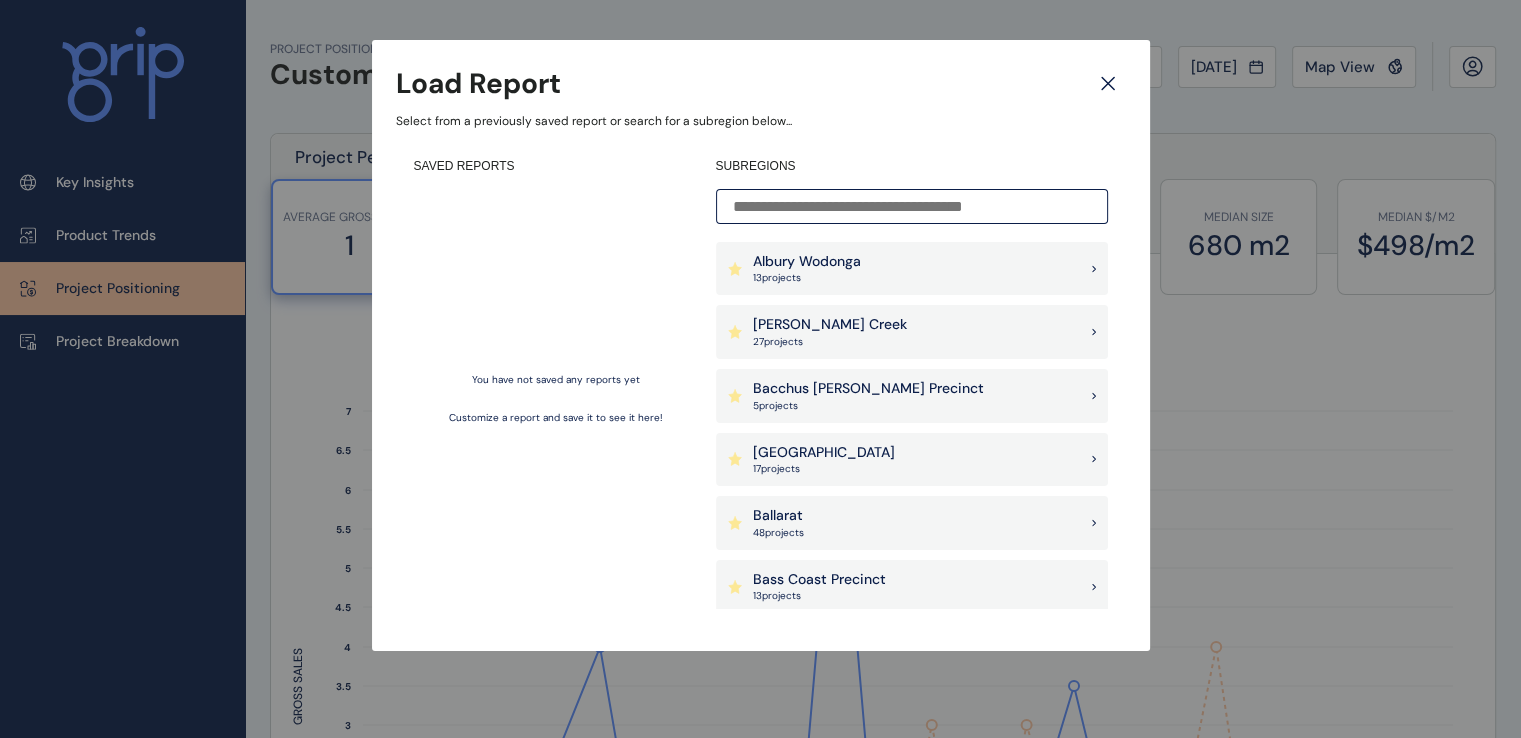 click 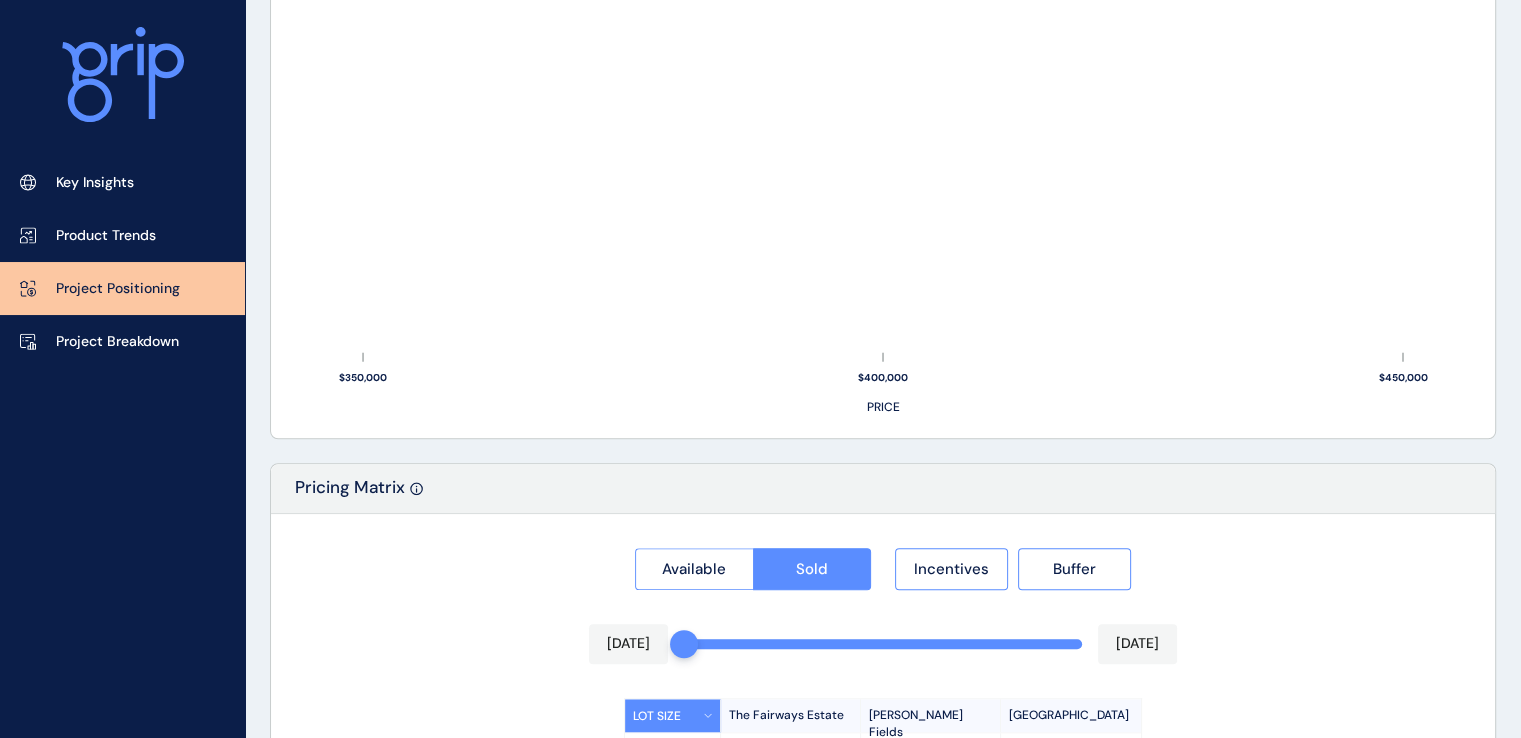 scroll, scrollTop: 1624, scrollLeft: 0, axis: vertical 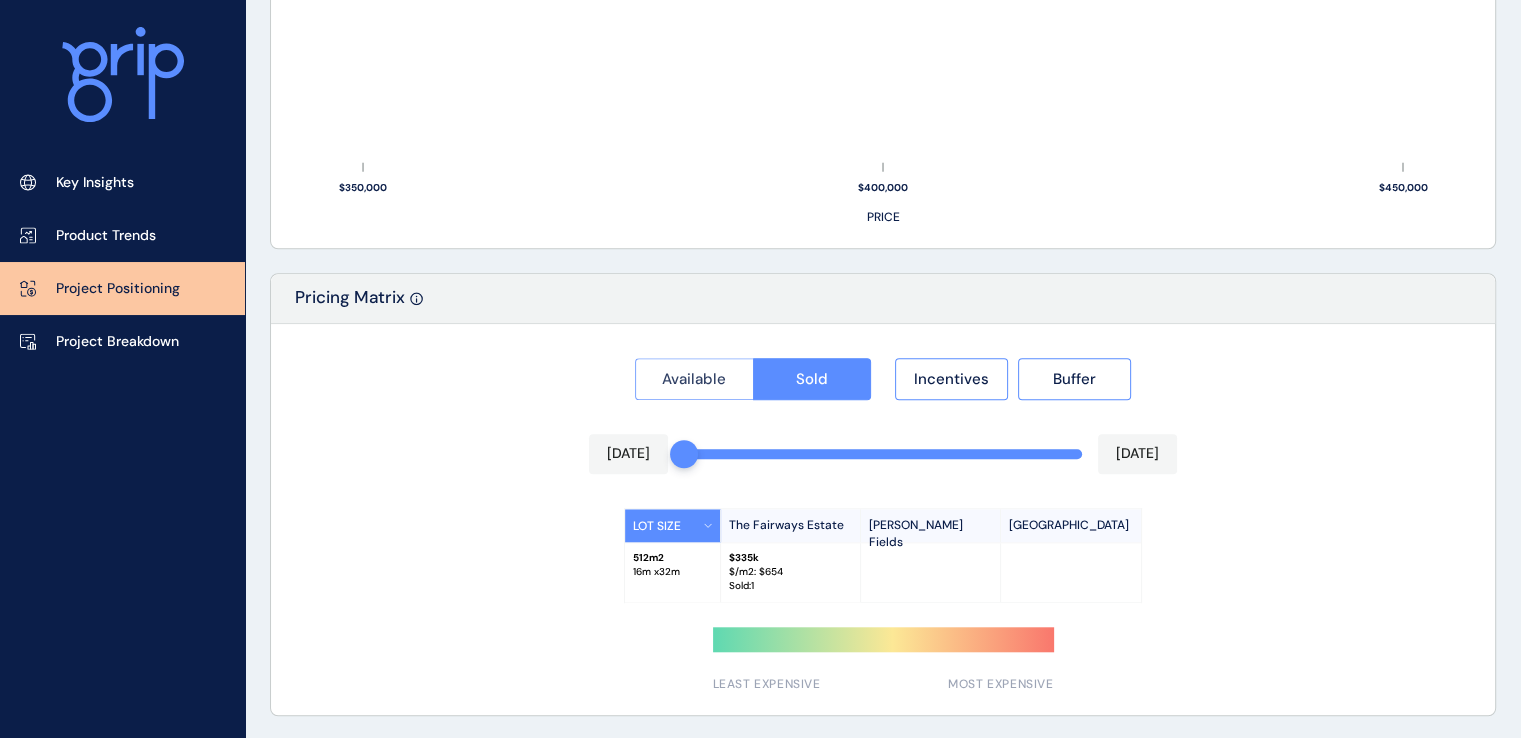 click on "Available" at bounding box center [694, 379] 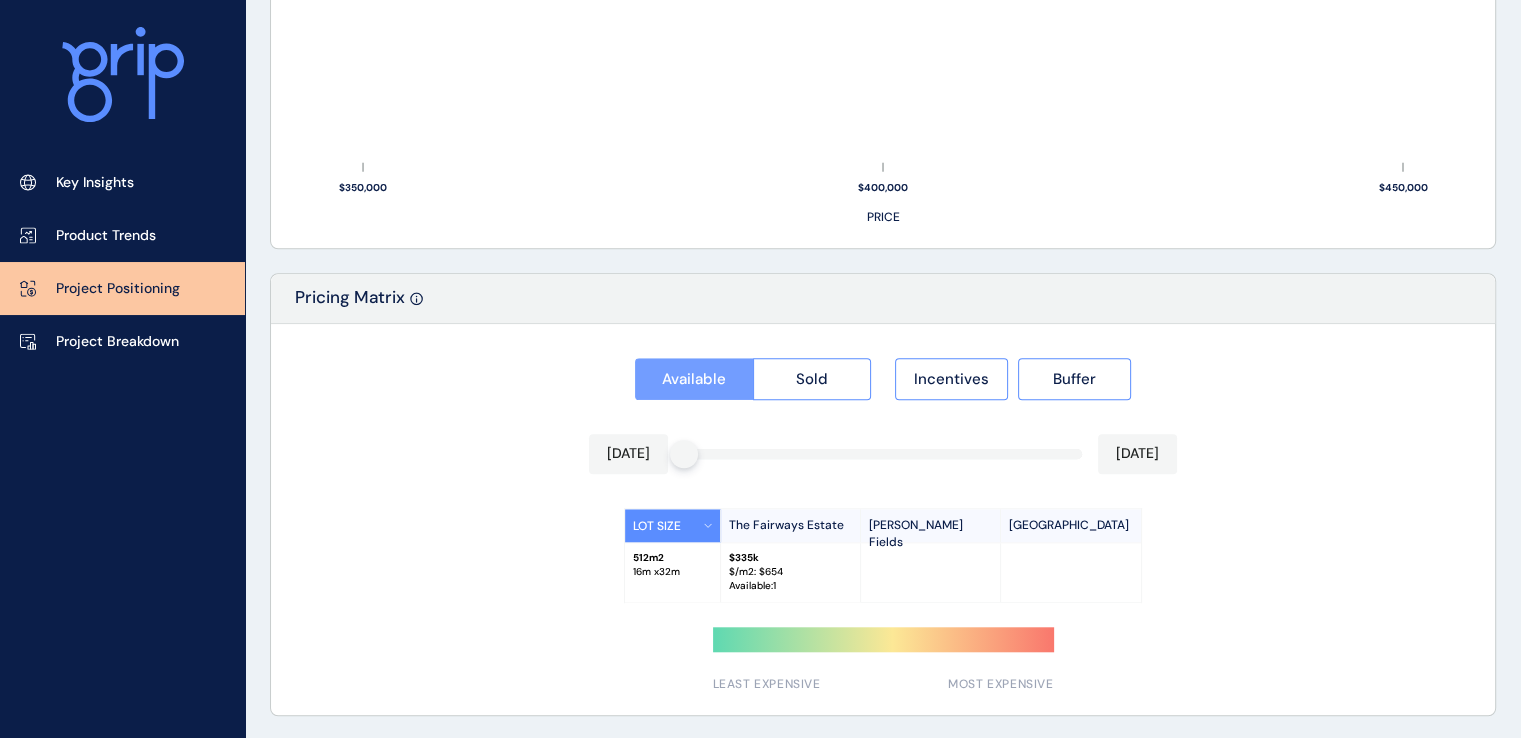 scroll, scrollTop: 1564, scrollLeft: 0, axis: vertical 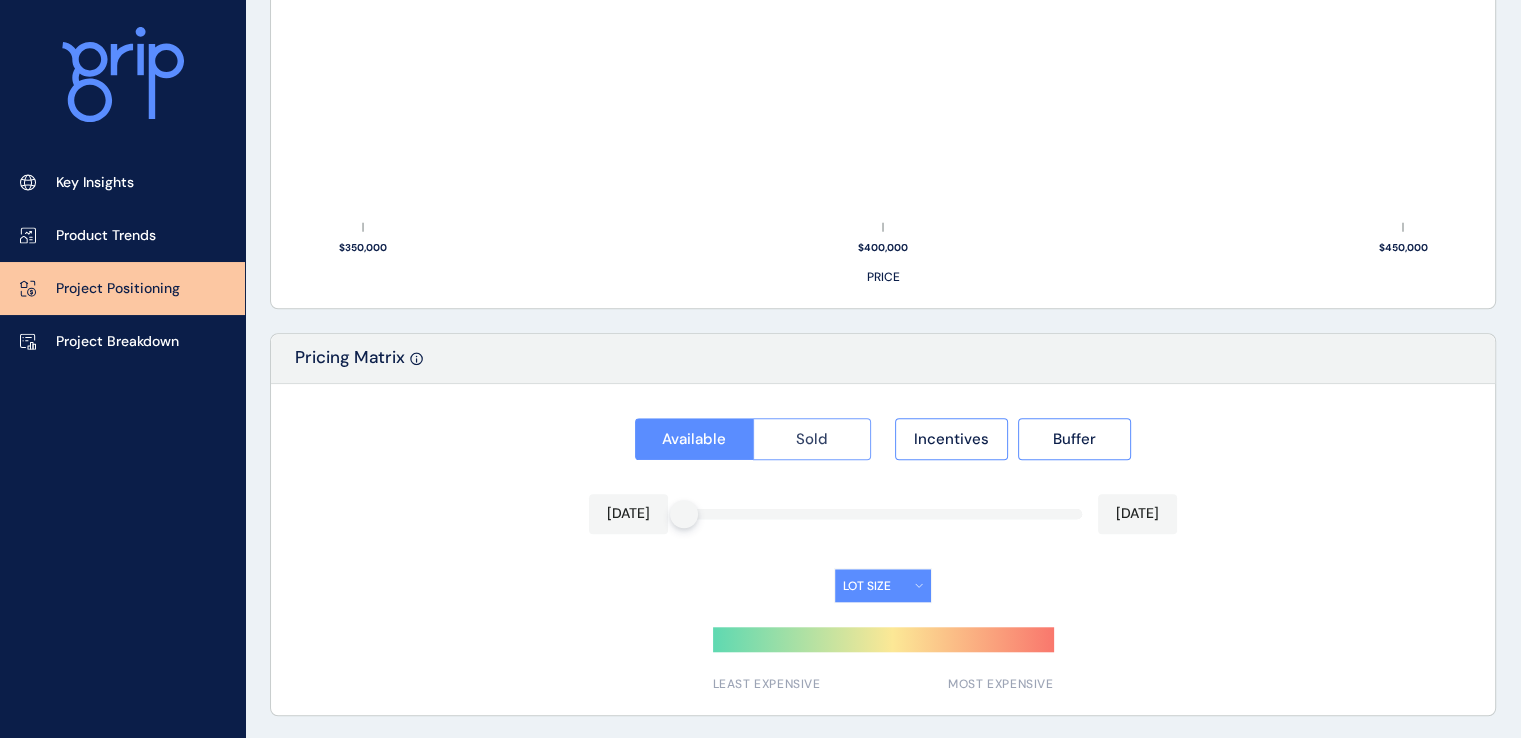 click on "Sold" at bounding box center [812, 439] 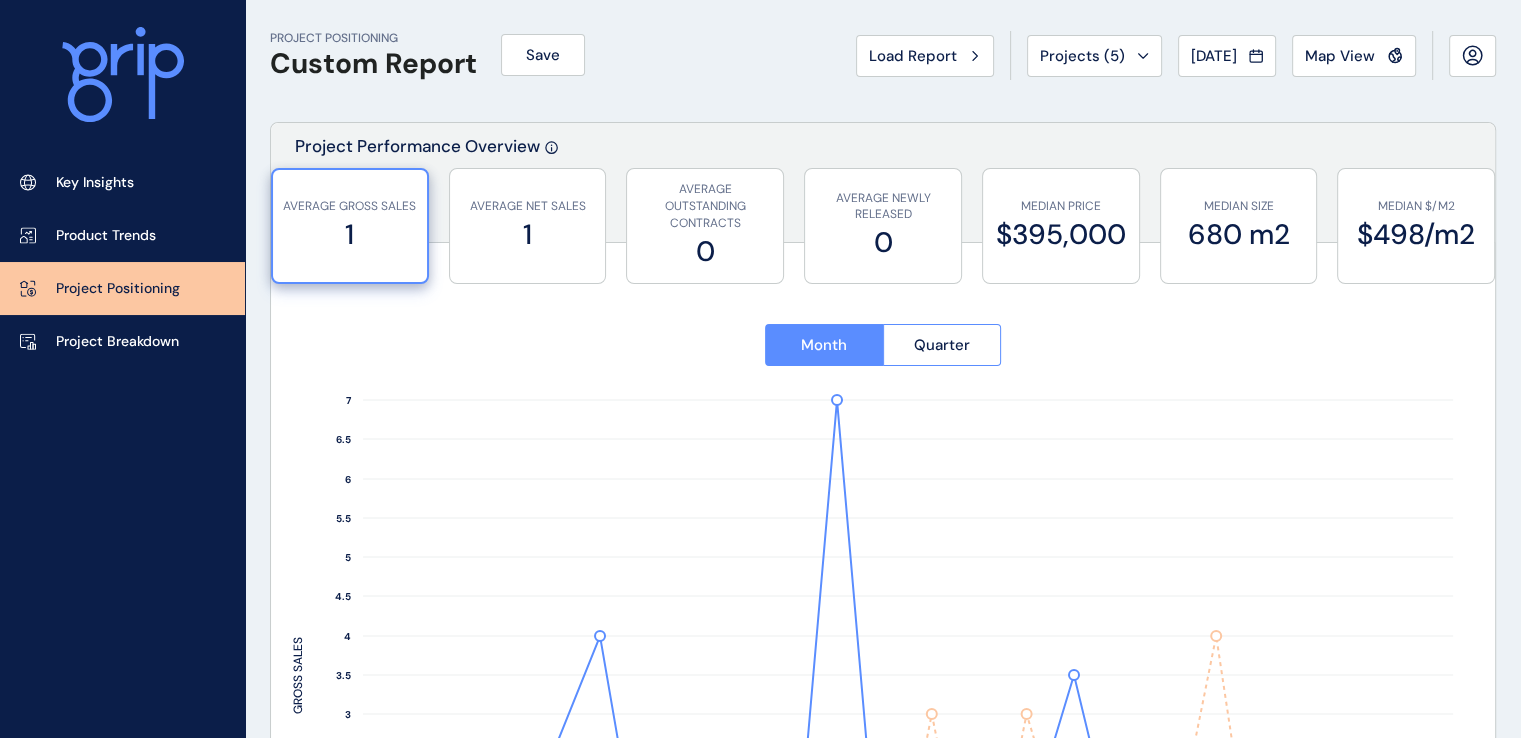 scroll, scrollTop: 0, scrollLeft: 0, axis: both 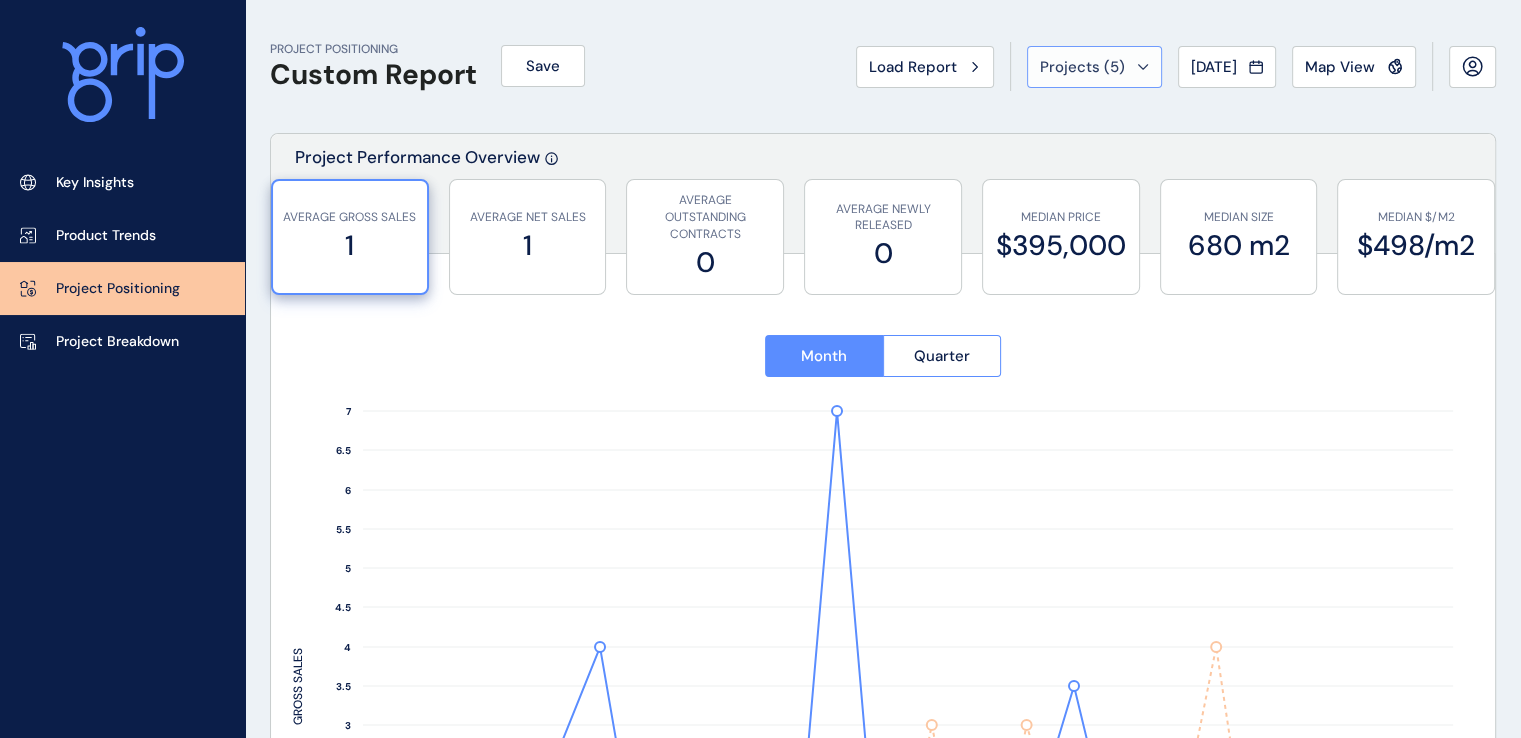 click on "Projects ( 5 )" at bounding box center (1082, 67) 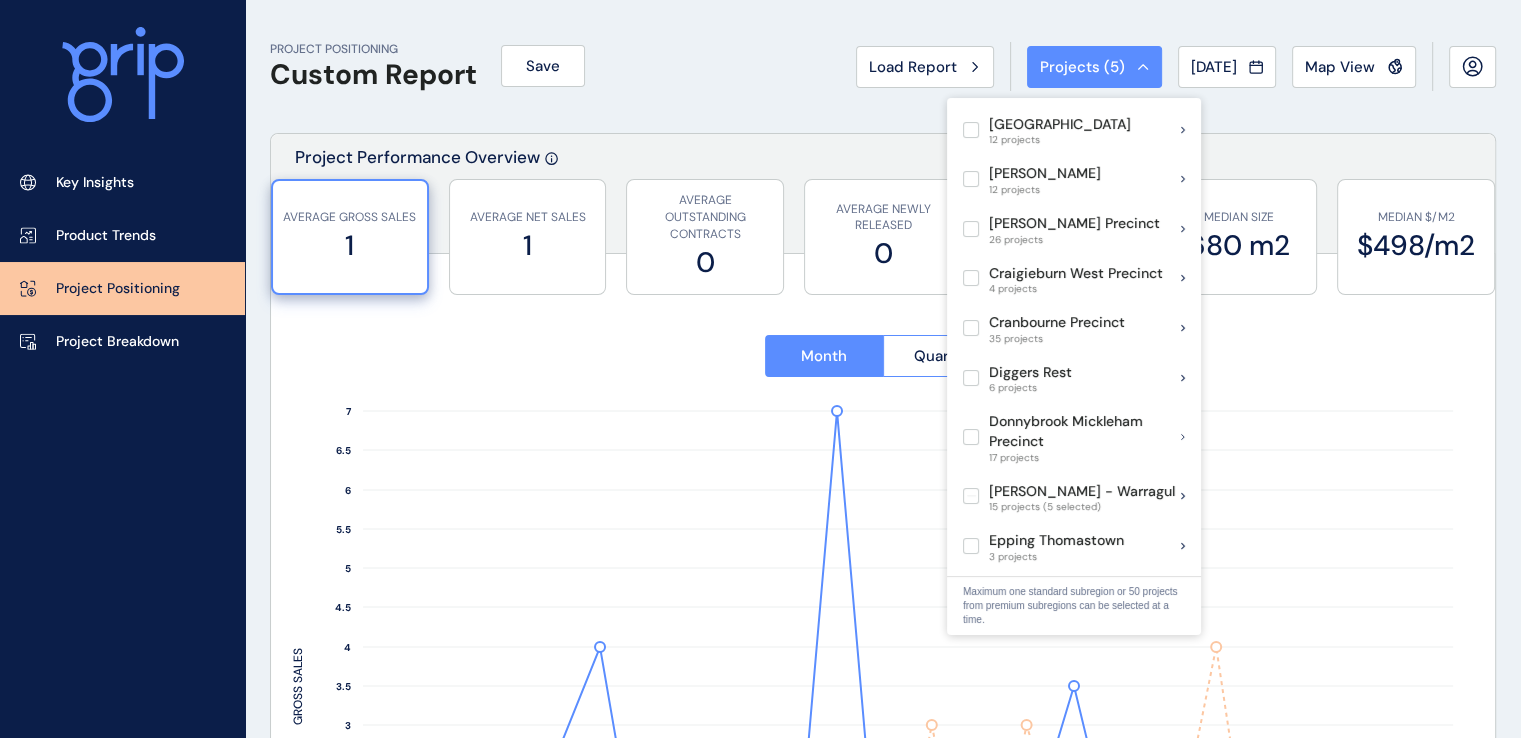 scroll, scrollTop: 400, scrollLeft: 0, axis: vertical 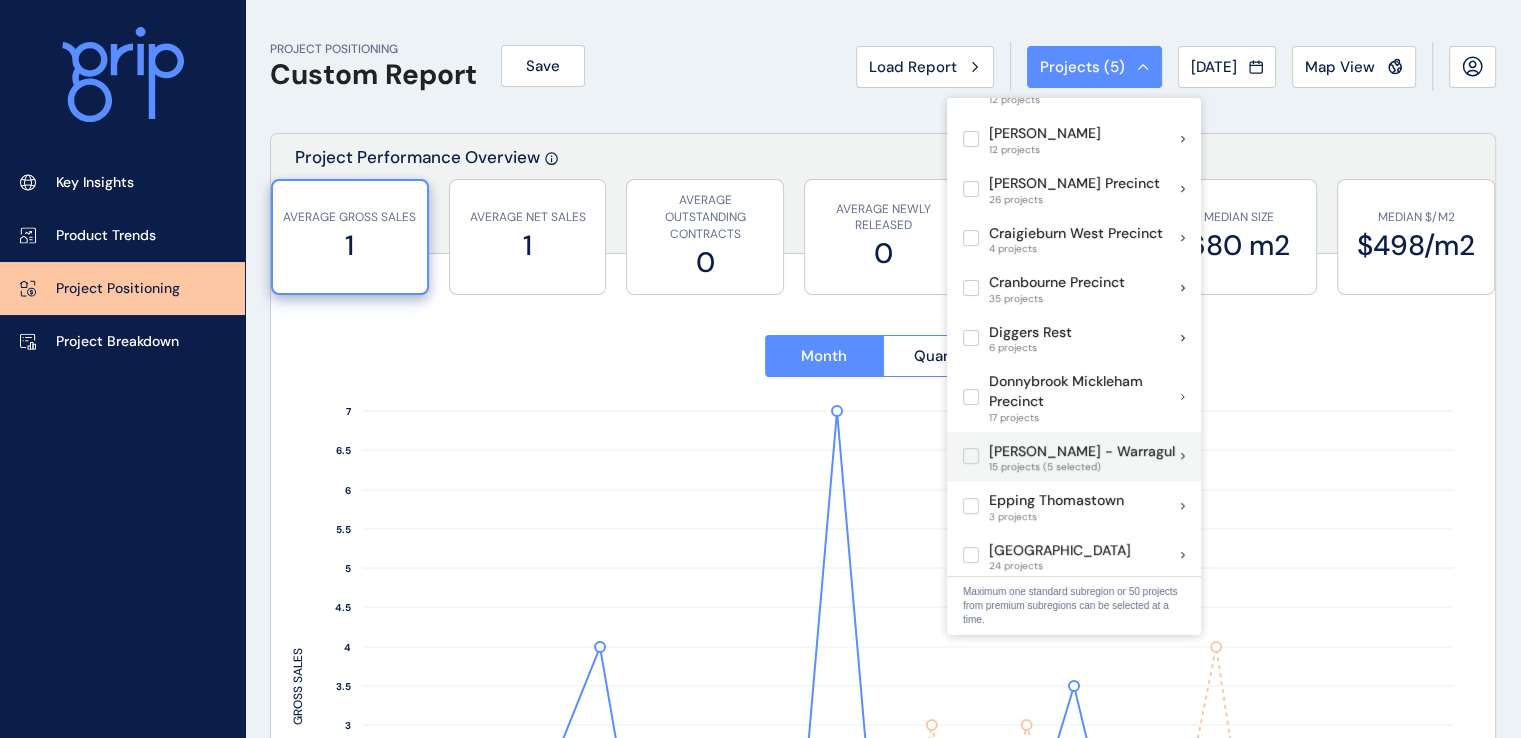 click at bounding box center [971, 456] 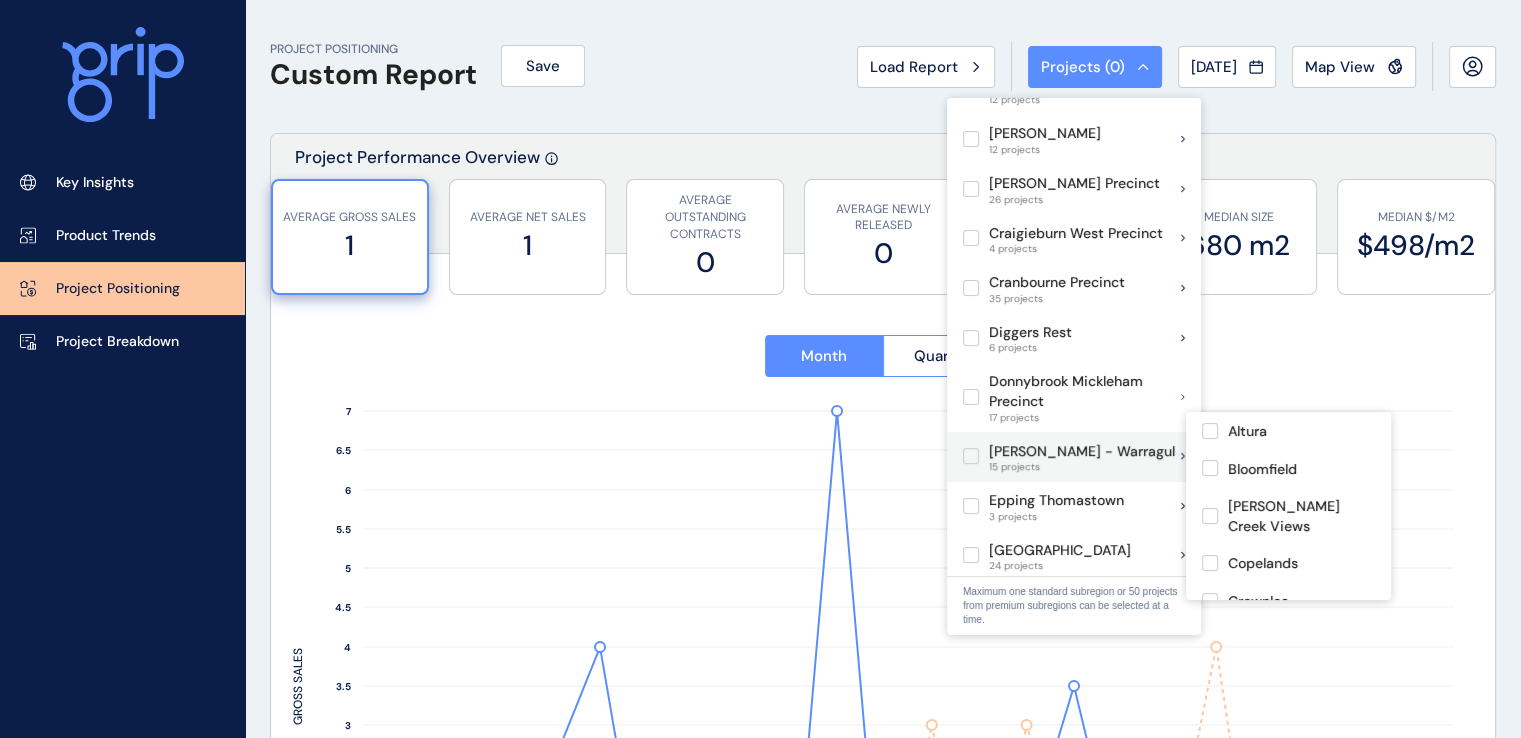 click at bounding box center (971, 456) 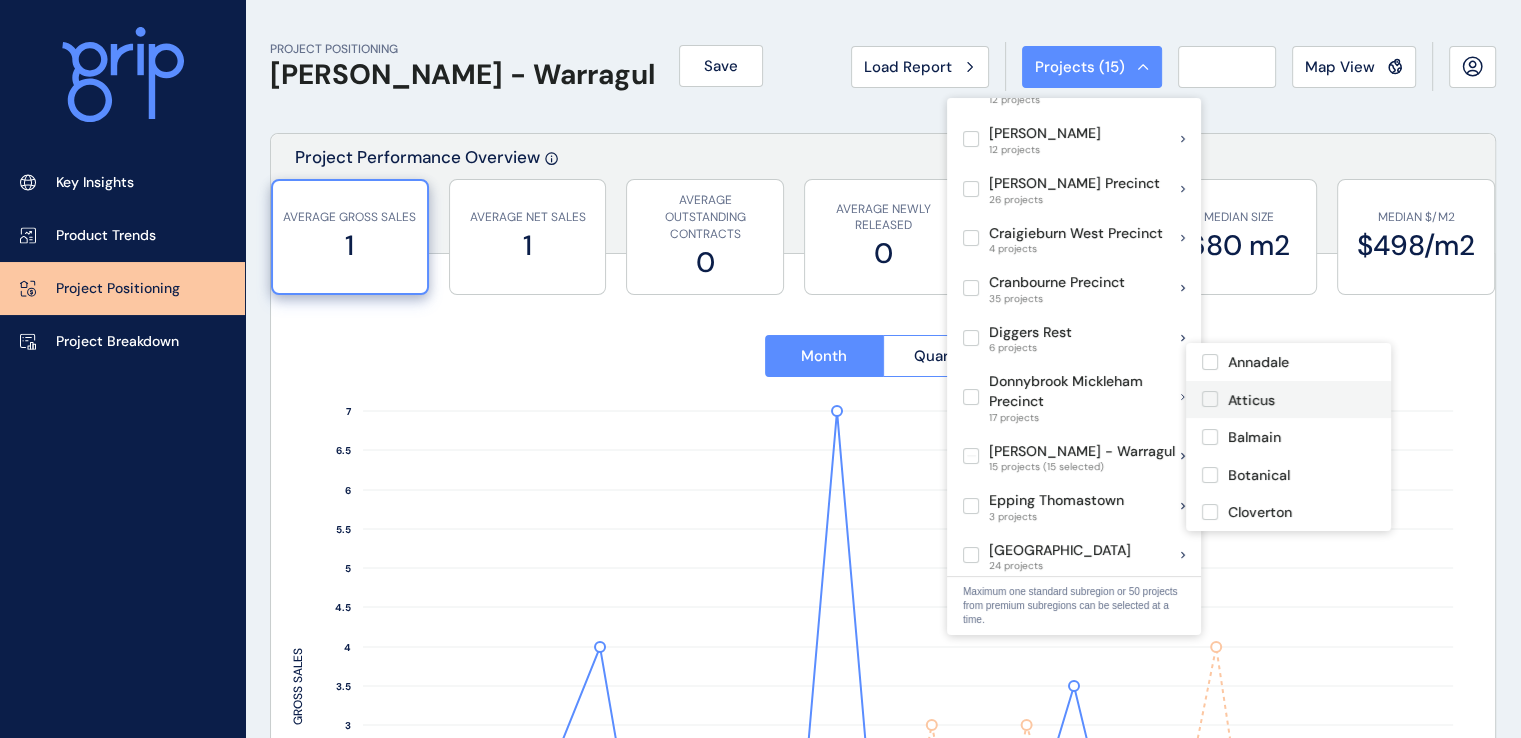 type on "**********" 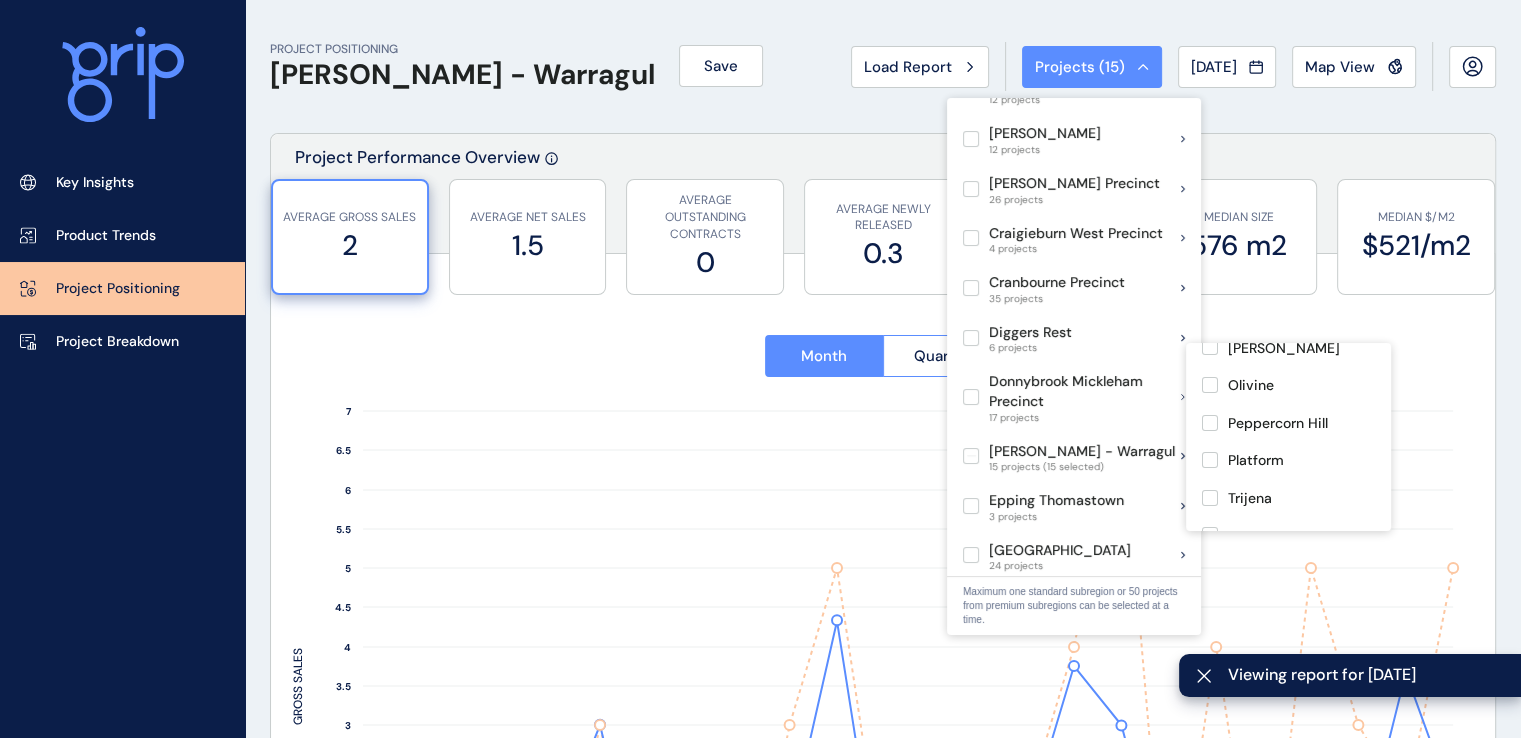 scroll, scrollTop: 451, scrollLeft: 0, axis: vertical 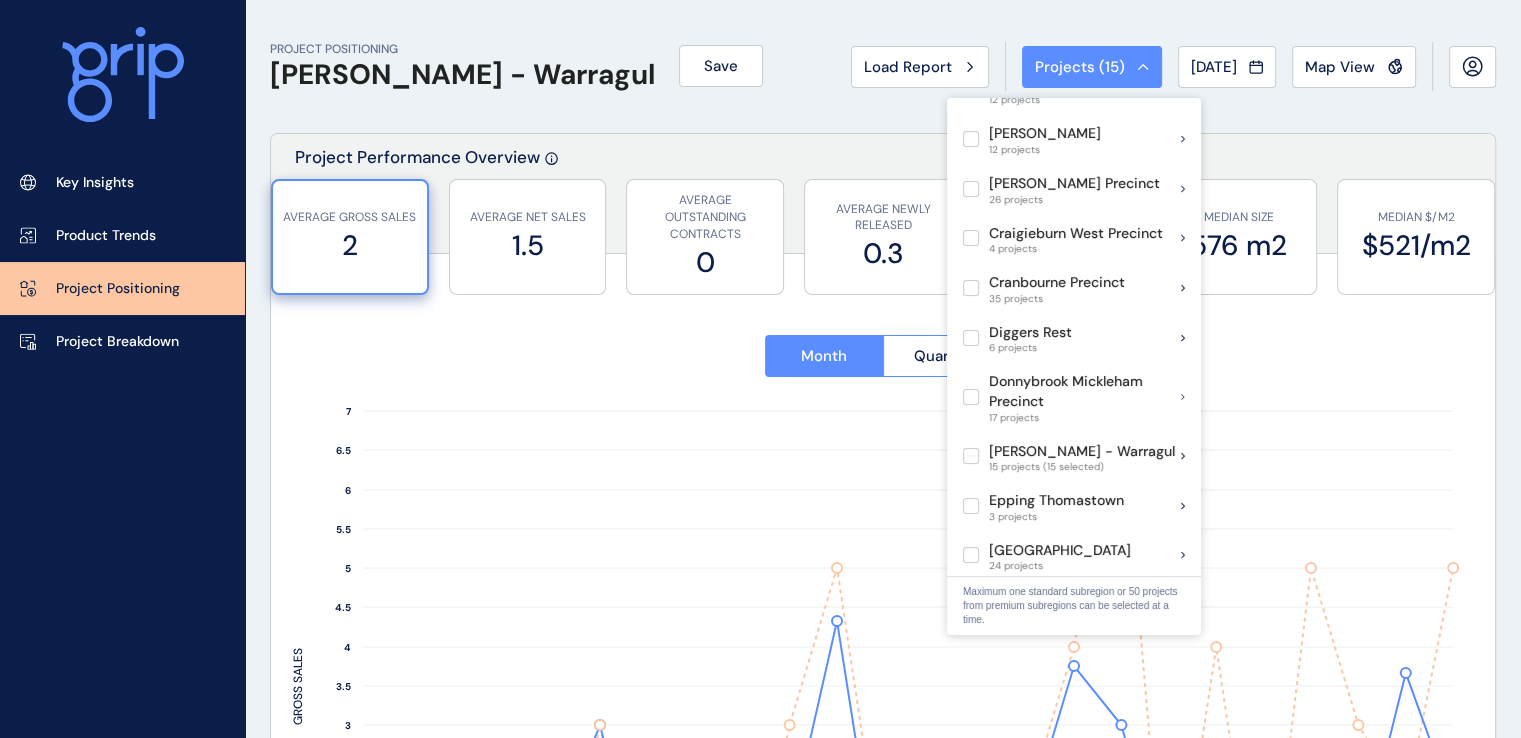 click on "**********" at bounding box center (883, 681) 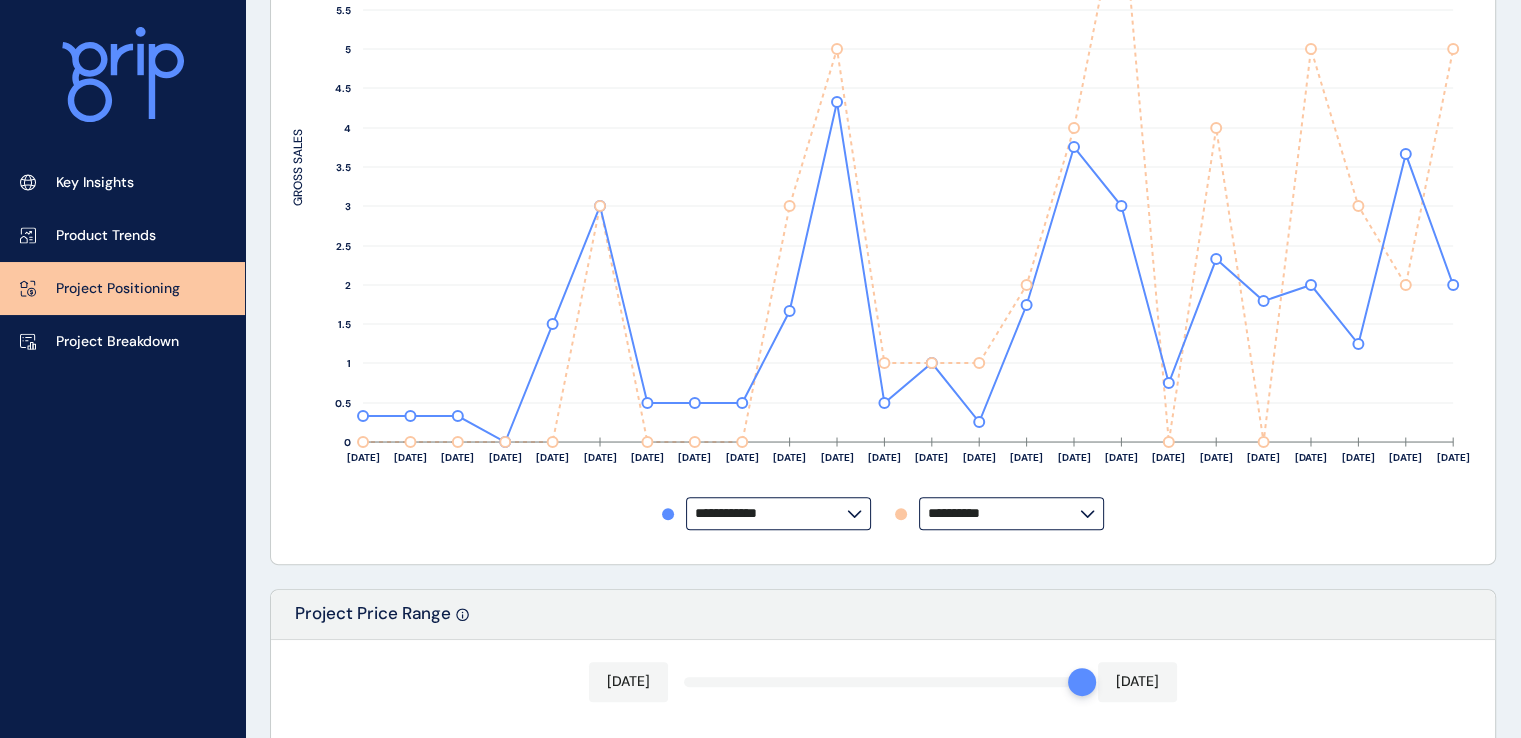 scroll, scrollTop: 533, scrollLeft: 0, axis: vertical 